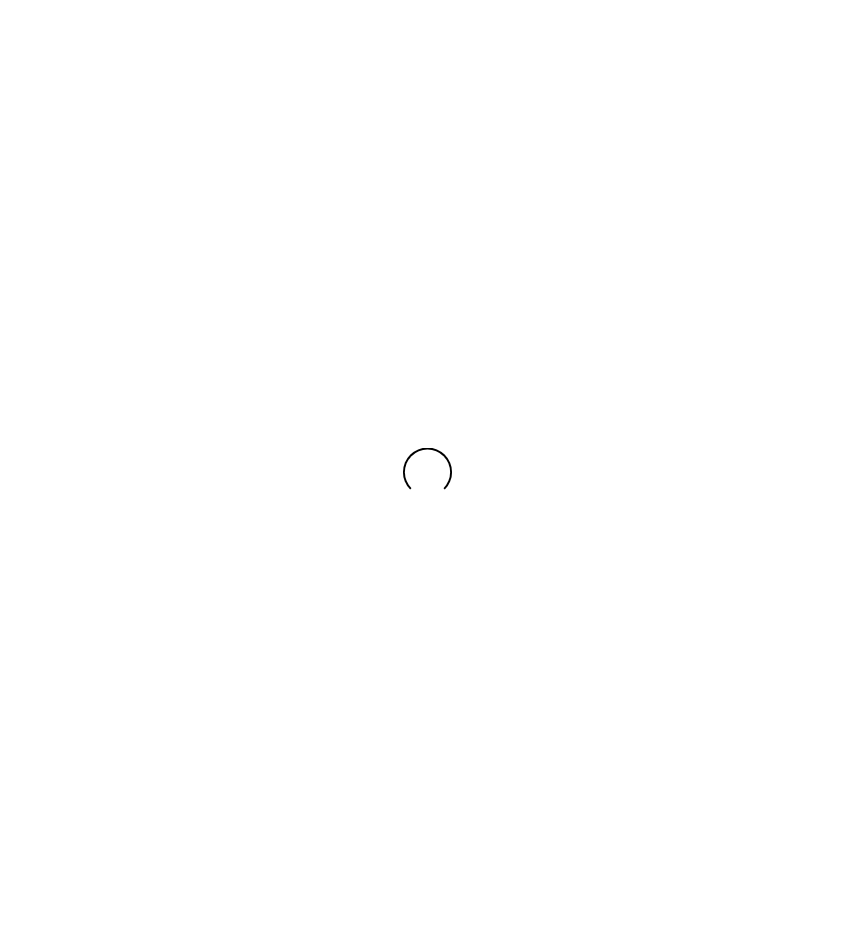 scroll, scrollTop: 0, scrollLeft: 0, axis: both 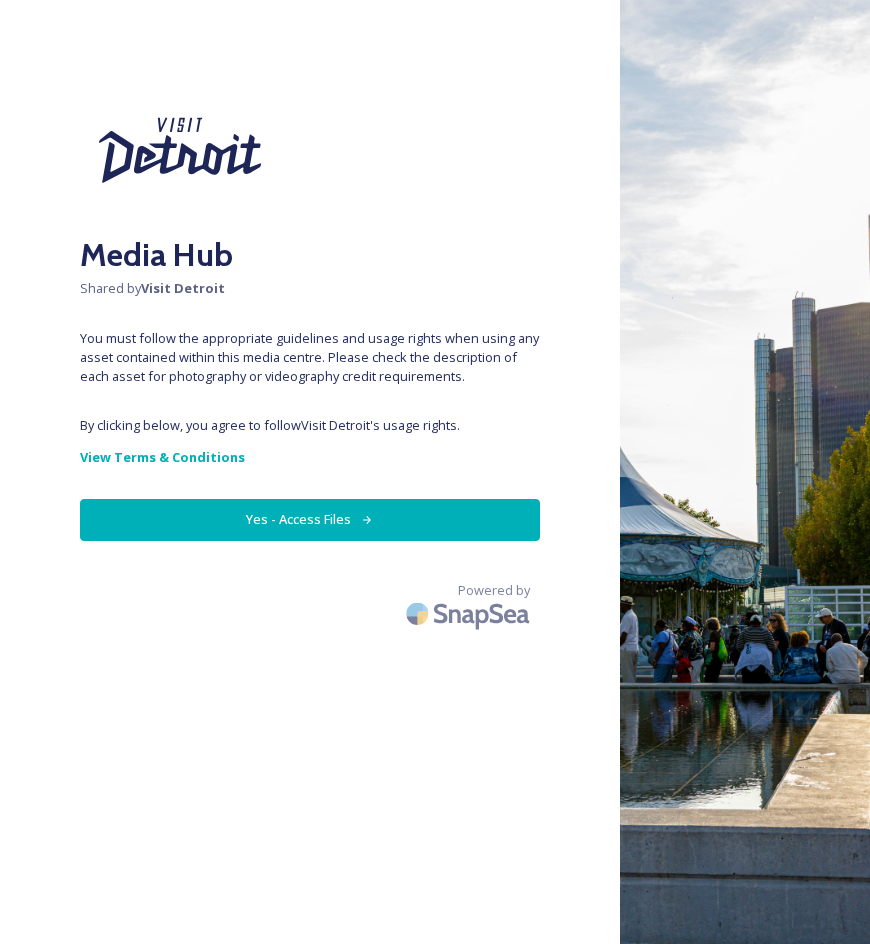 click on "Yes - Access Files" at bounding box center [310, 519] 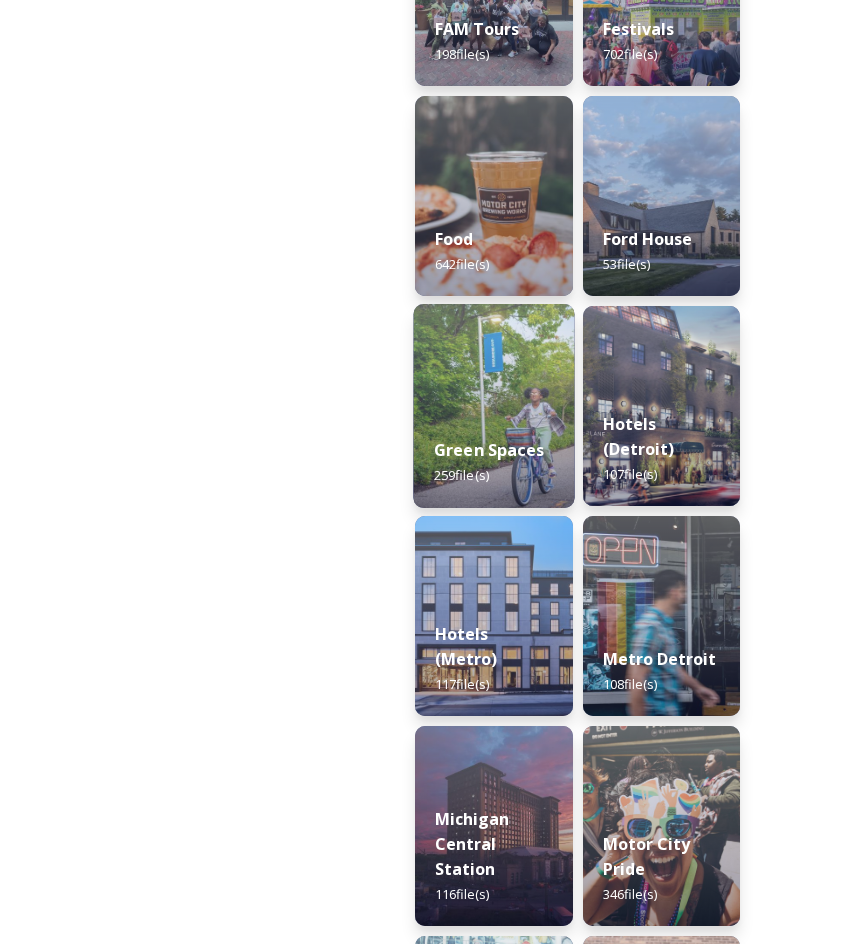 scroll, scrollTop: 1400, scrollLeft: 0, axis: vertical 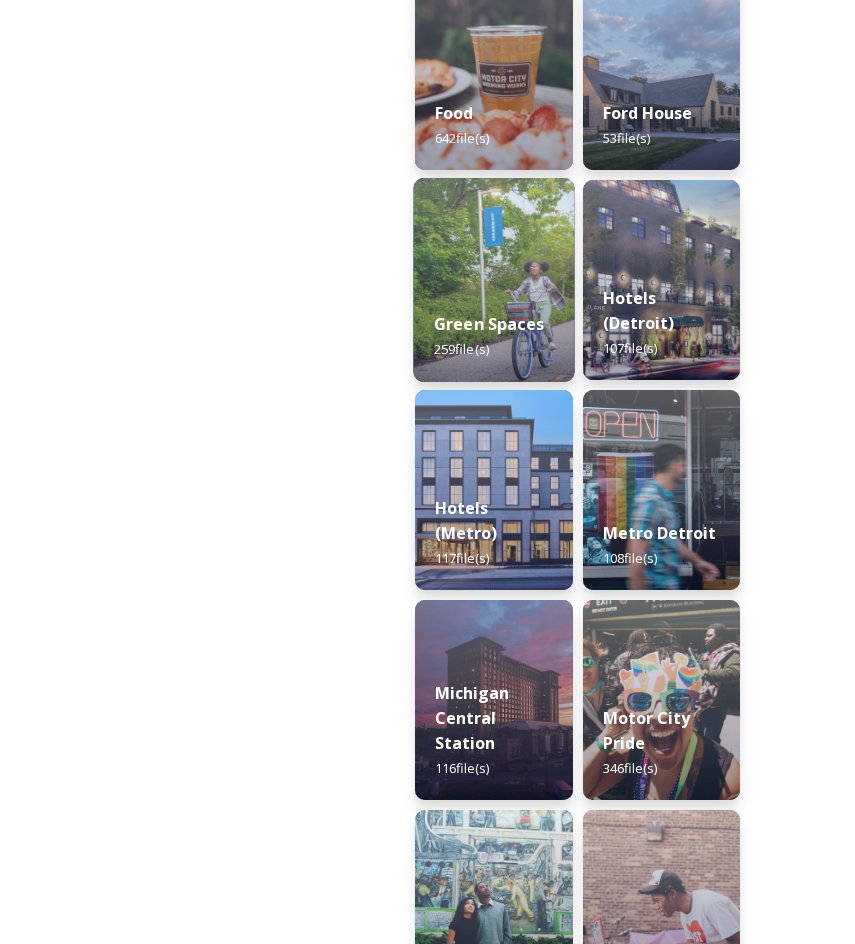 click on "Green Spaces" at bounding box center [489, 324] 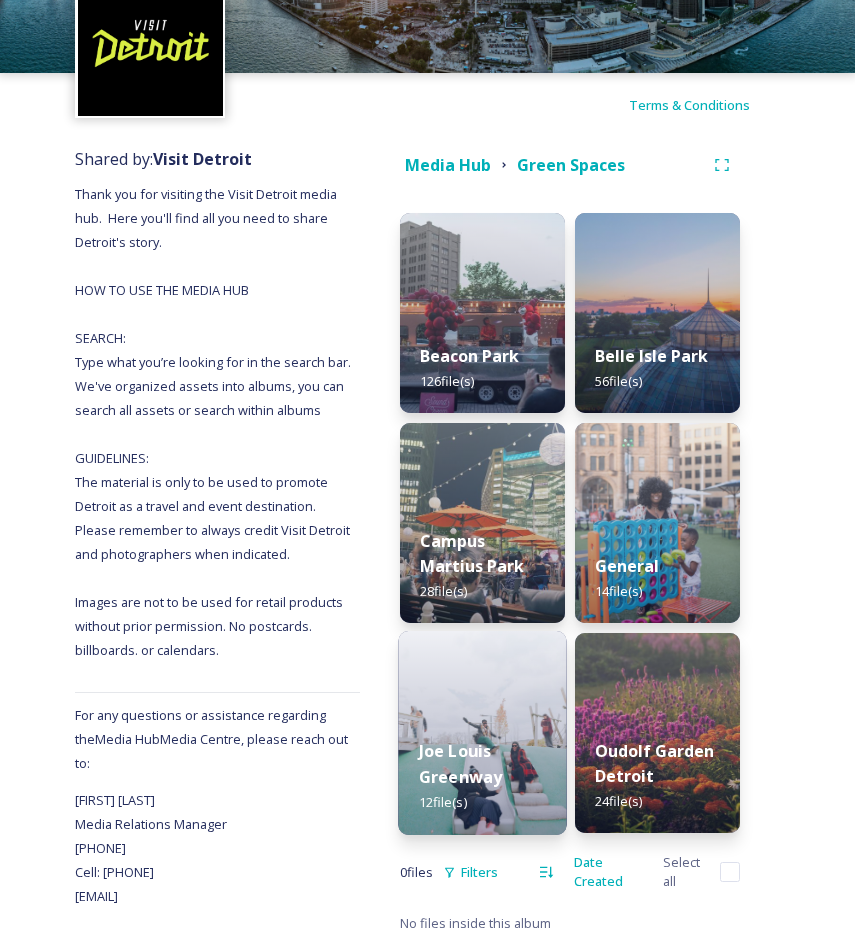 scroll, scrollTop: 108, scrollLeft: 0, axis: vertical 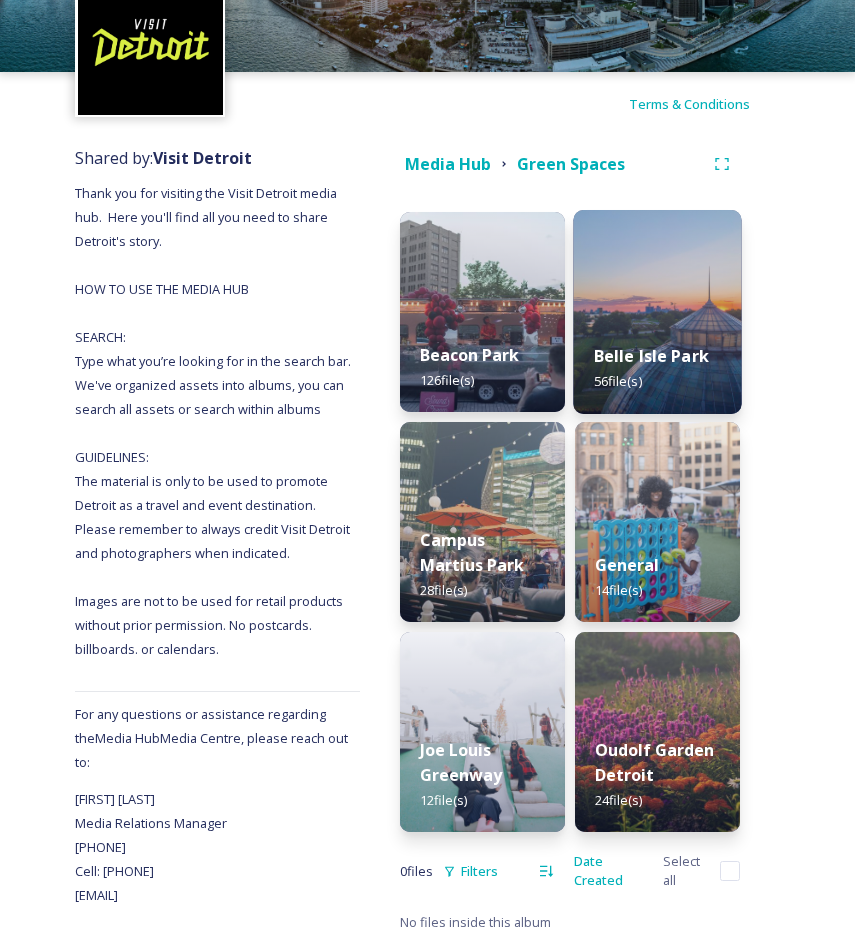 click at bounding box center [657, 312] 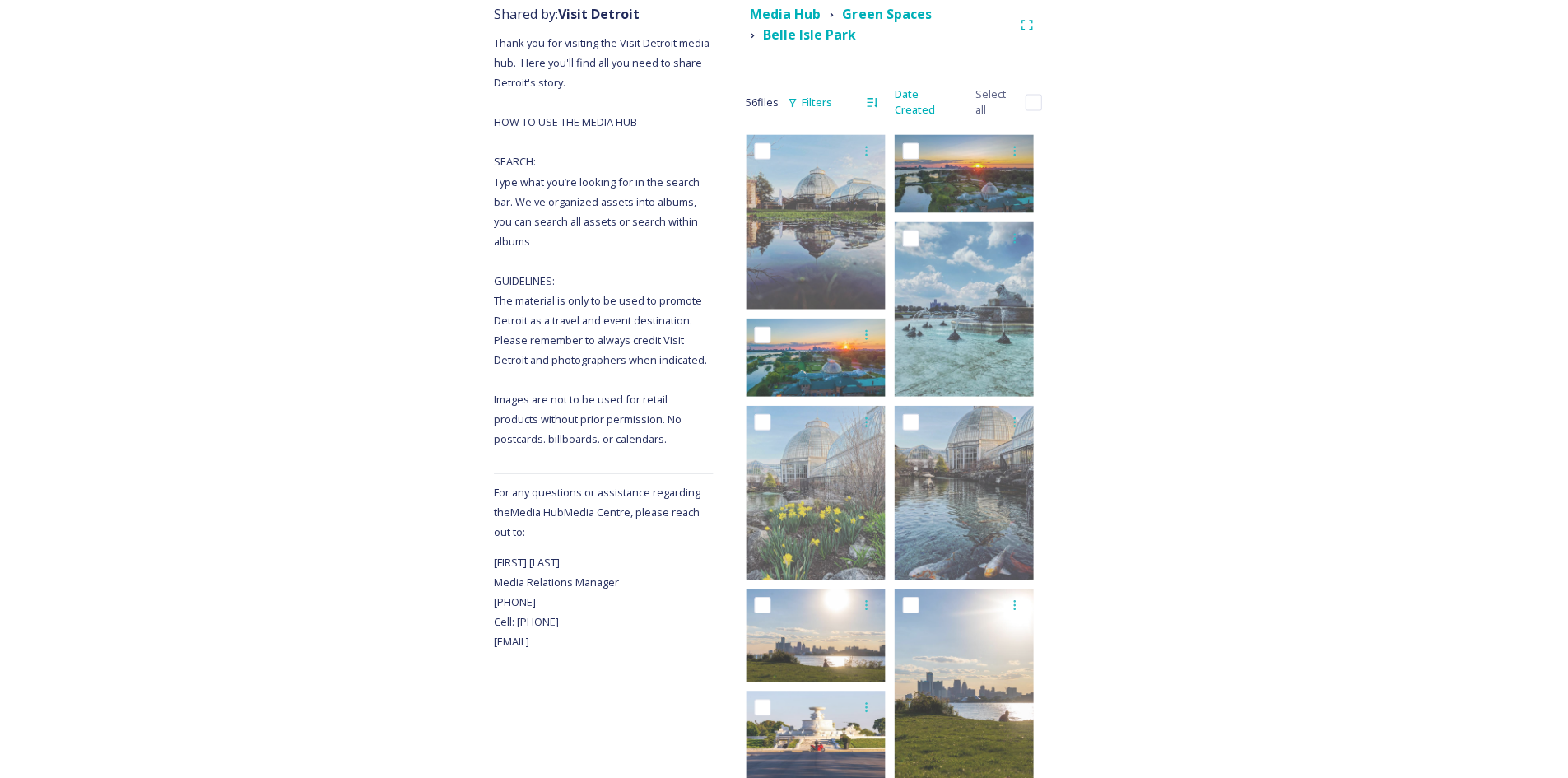 scroll, scrollTop: 0, scrollLeft: 0, axis: both 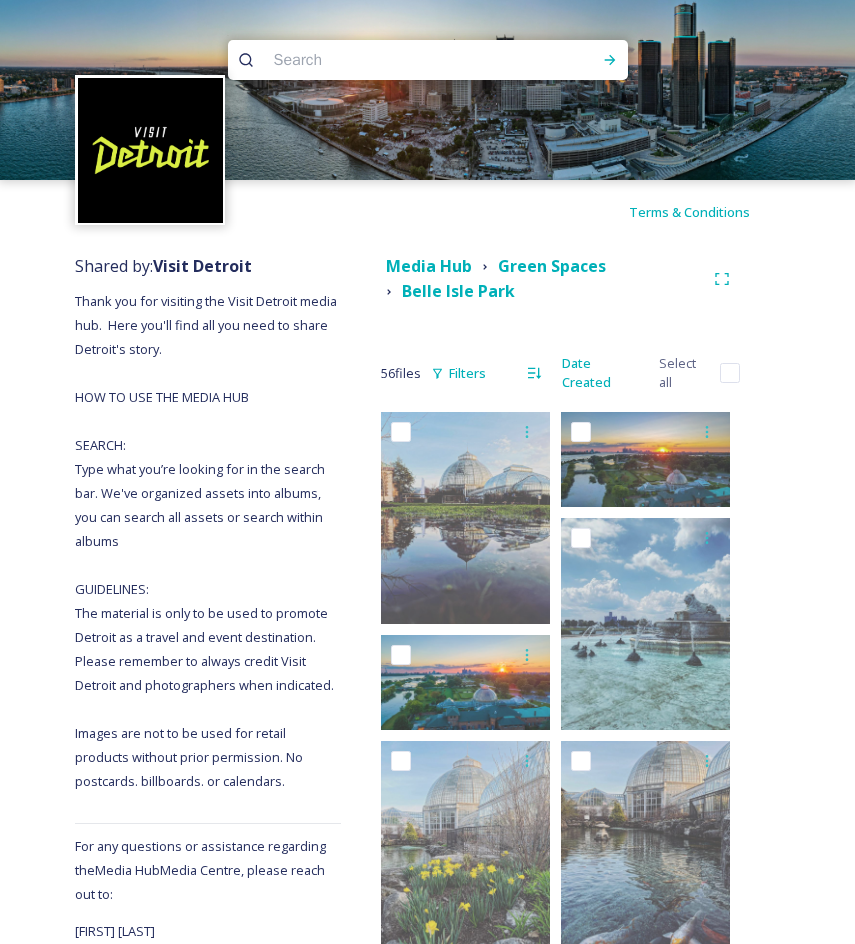 click at bounding box center (389, 60) 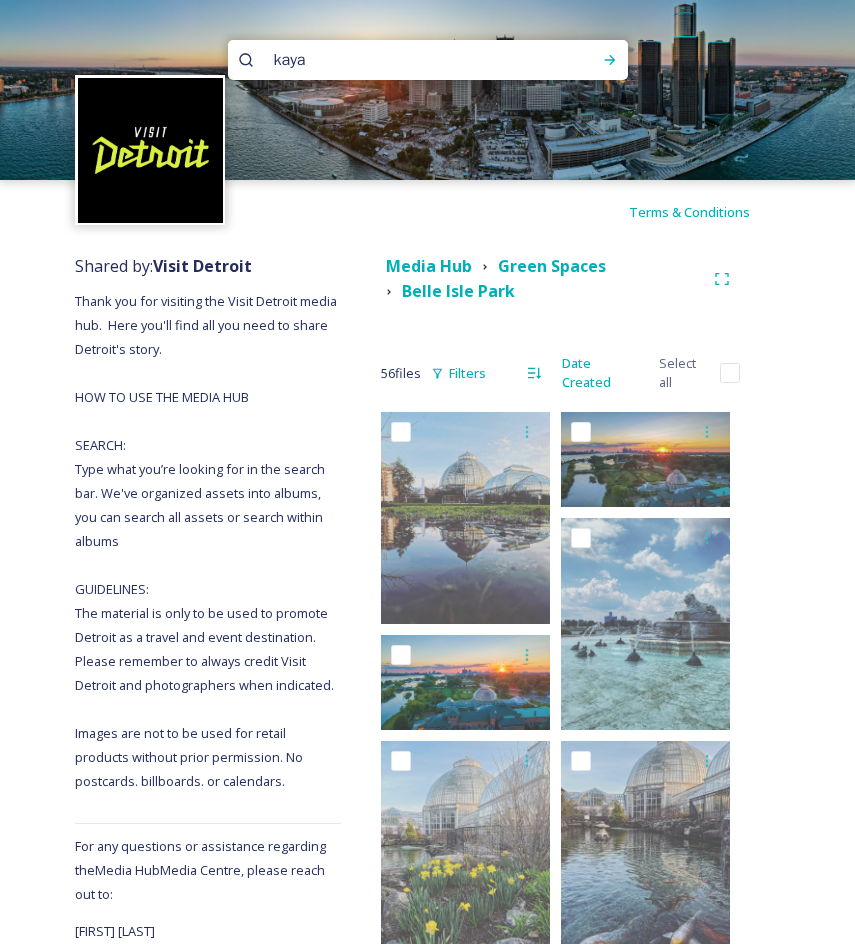type on "kayak" 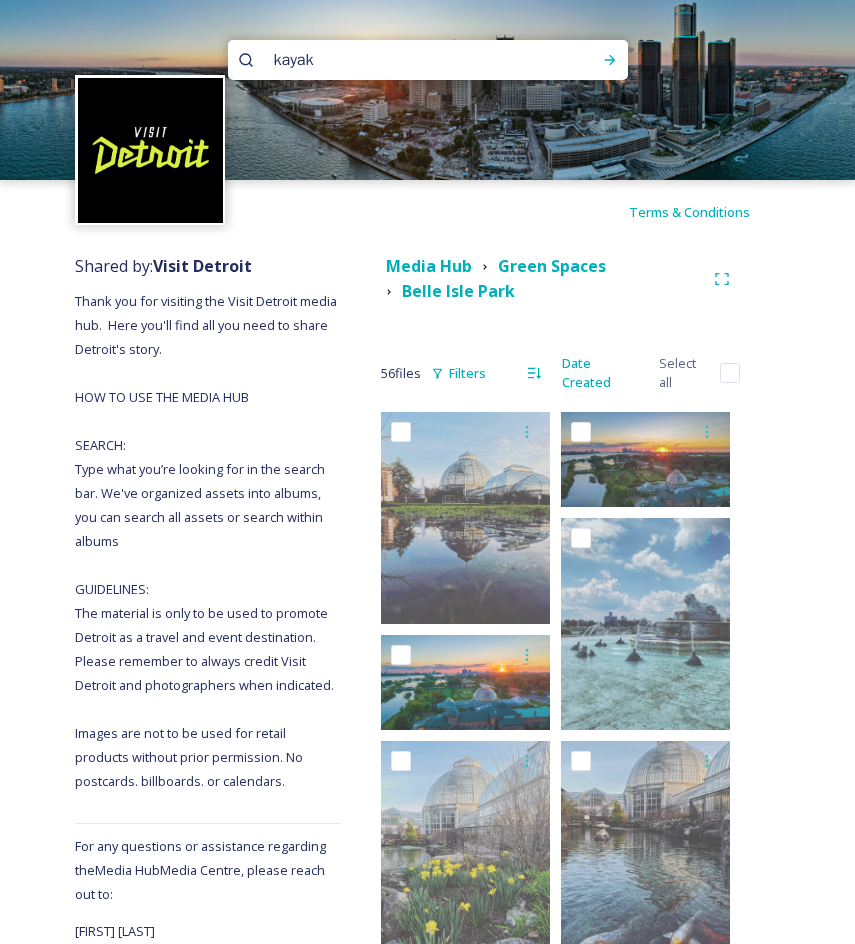 type 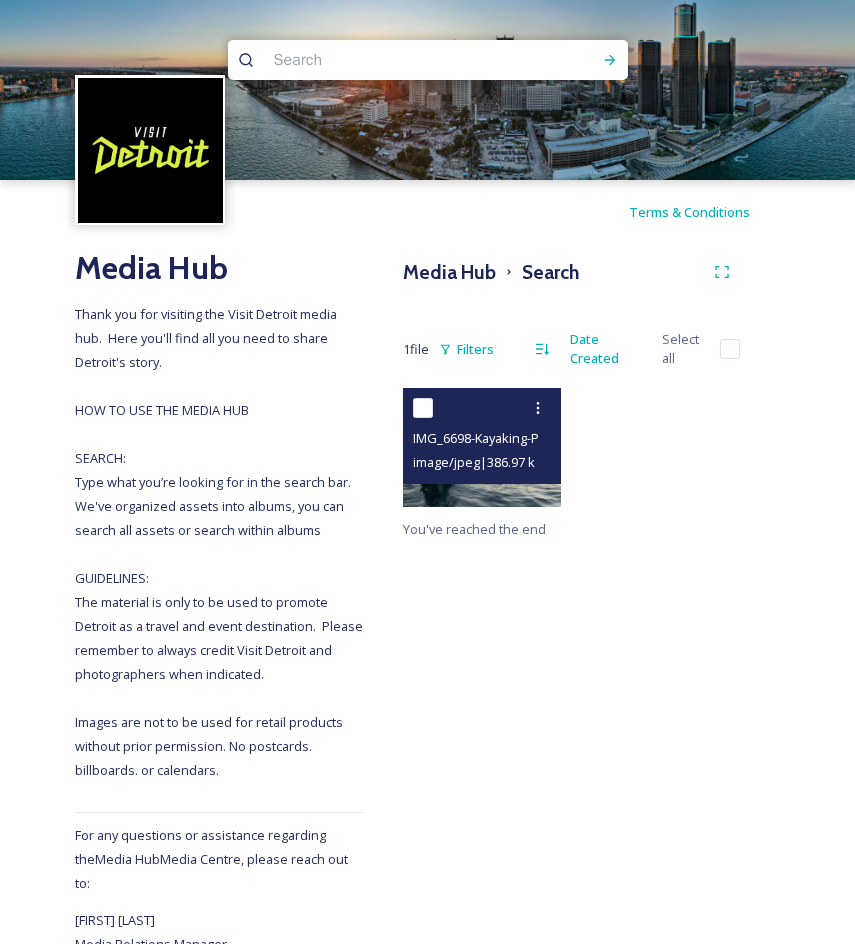 click on "IMG_6698-Kayaking-PhotoCredit_Detroit_Outpost.jpg" at bounding box center (569, 438) 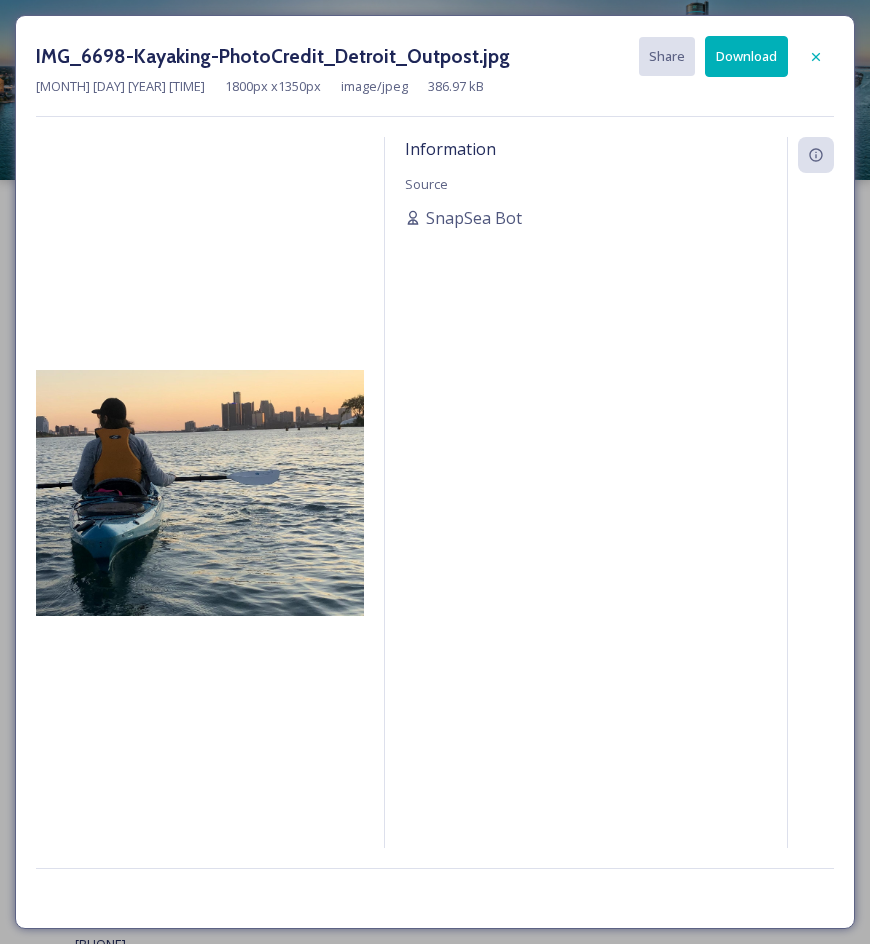 click on "Download" at bounding box center [746, 56] 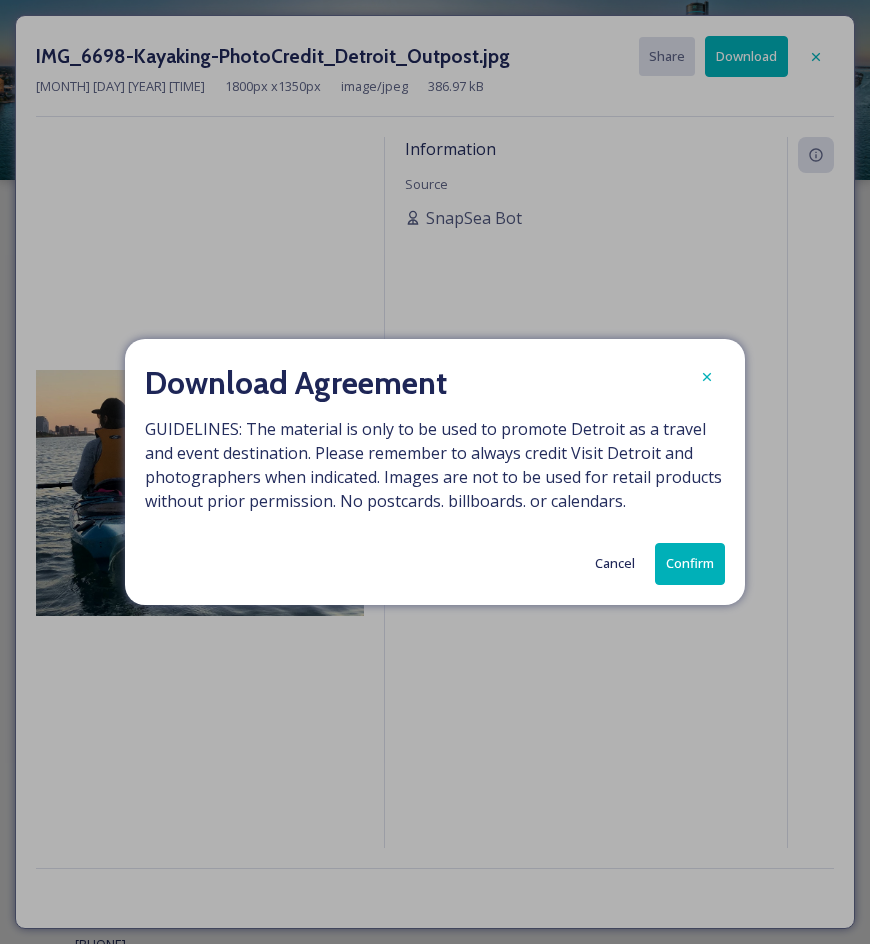 click on "Confirm" at bounding box center (690, 563) 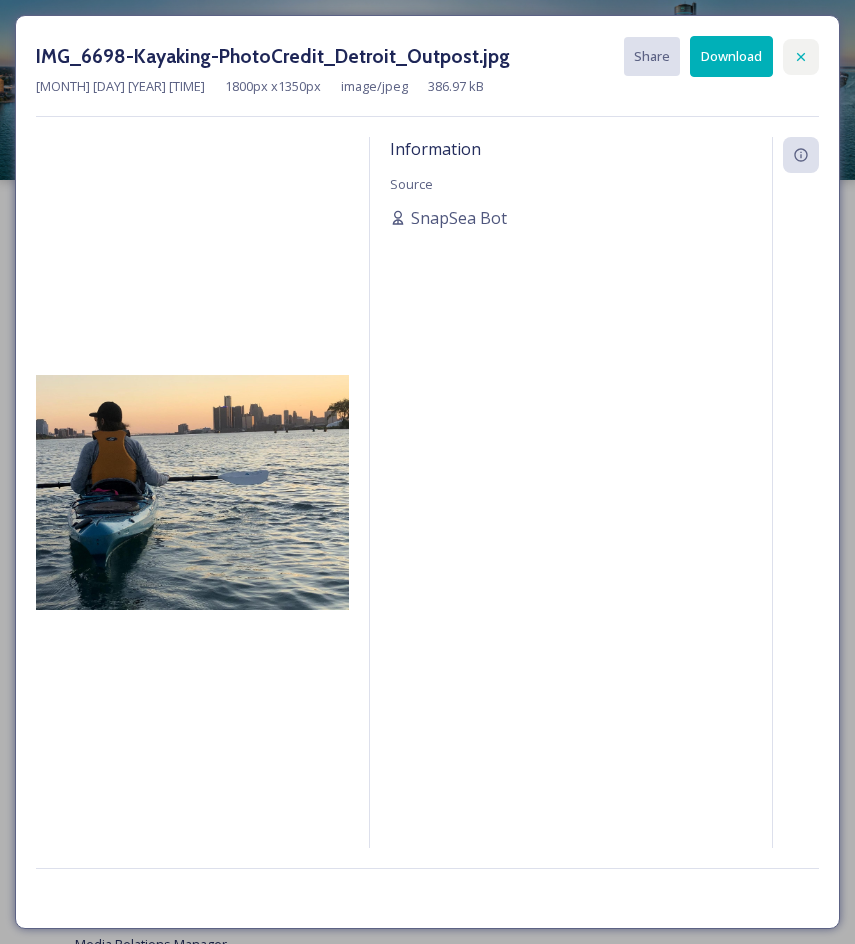 click at bounding box center [801, 57] 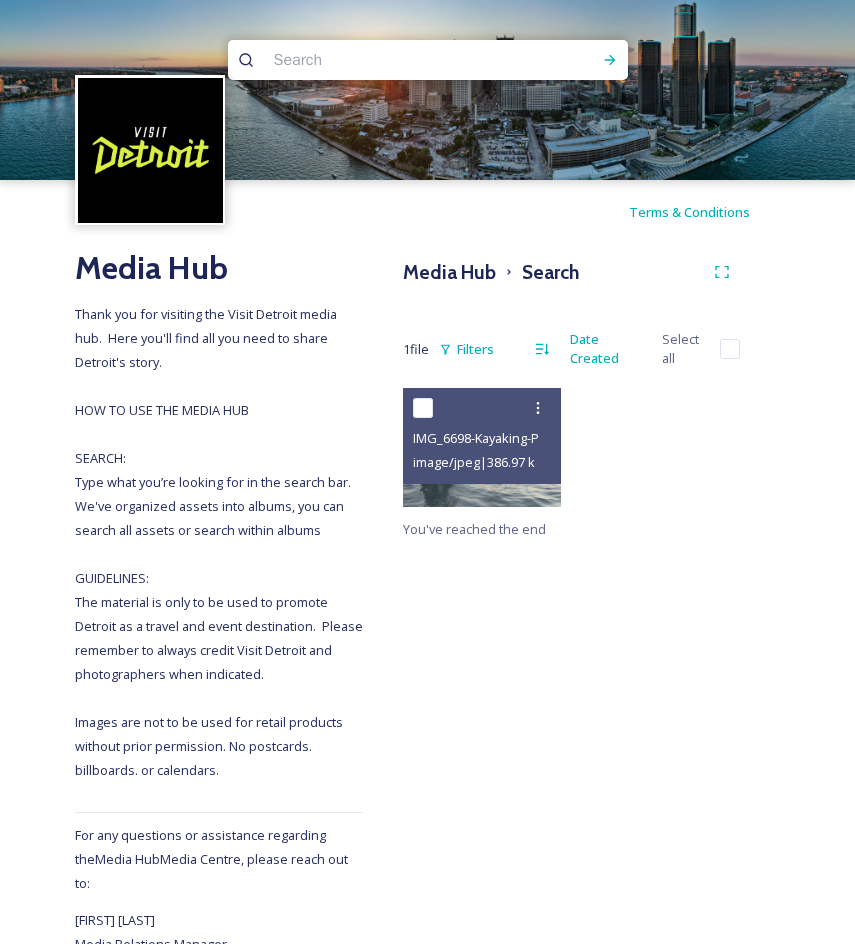 click at bounding box center (428, 60) 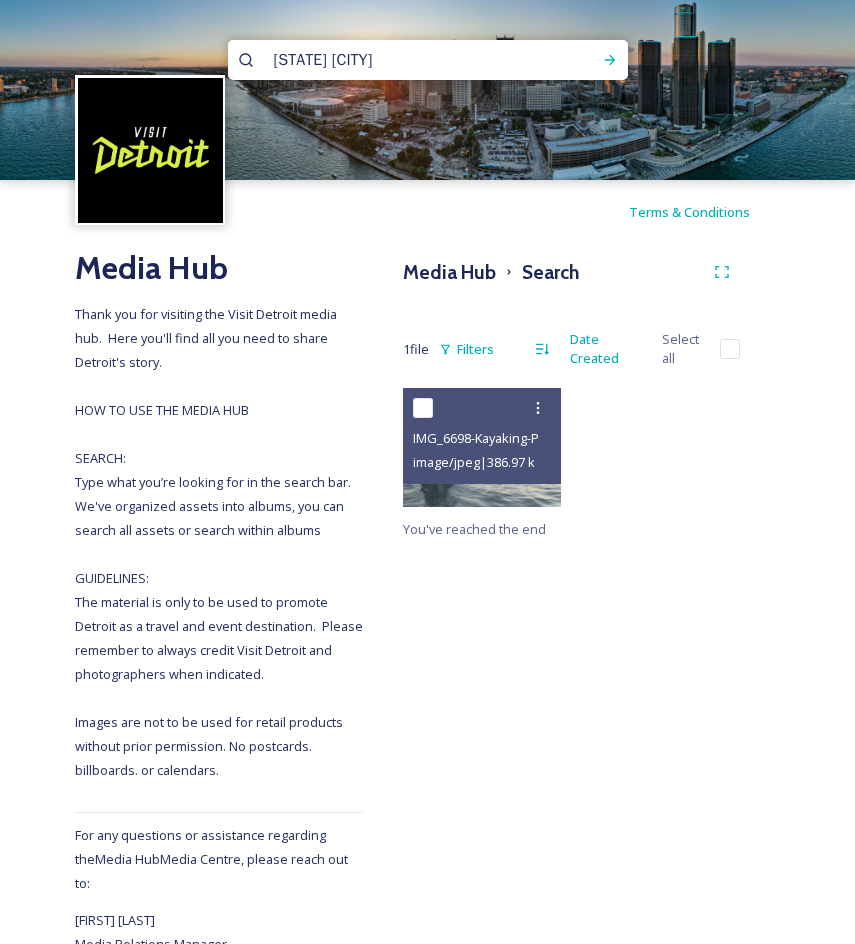 type on "[STATE] [CITY]" 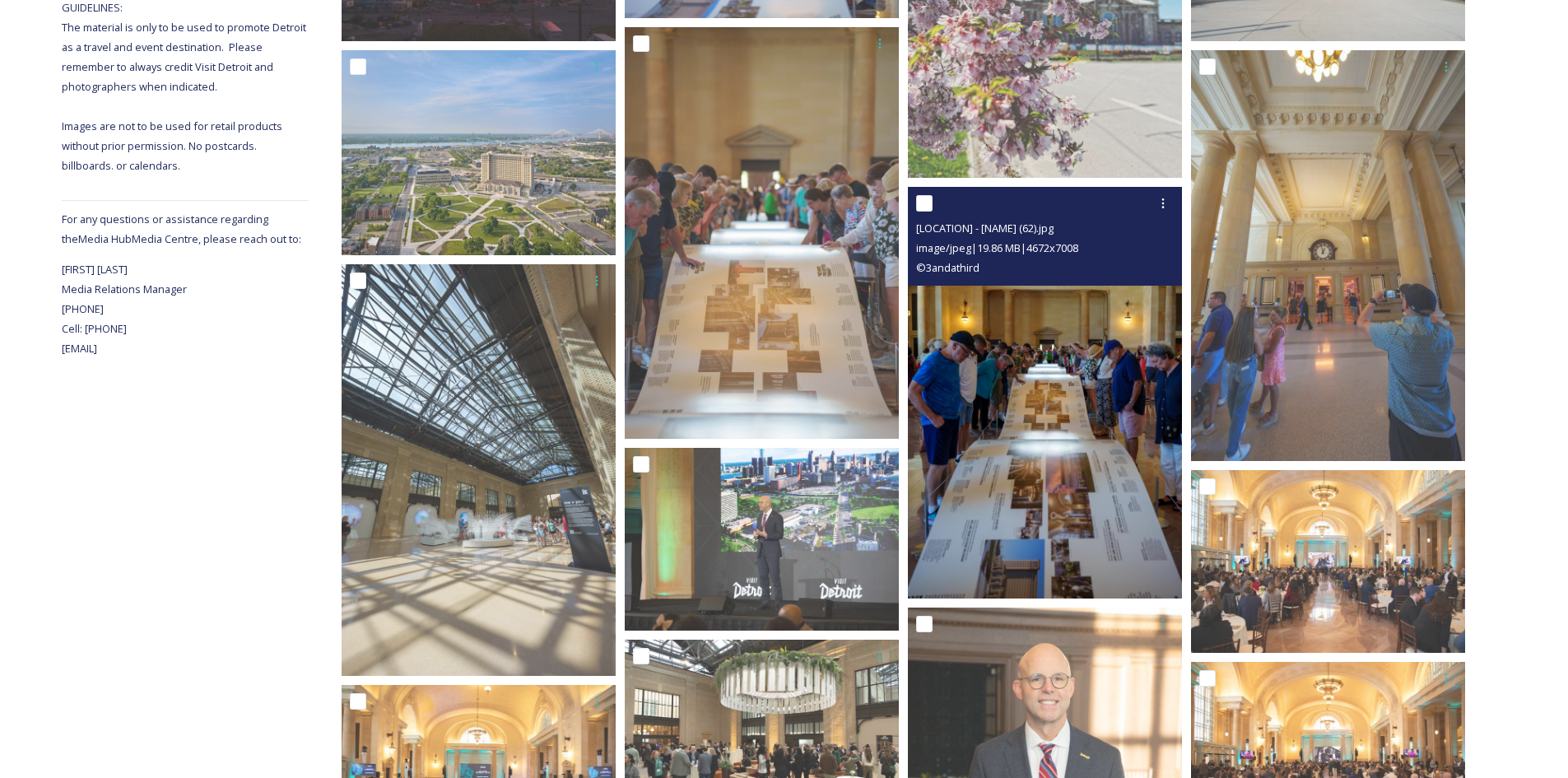 scroll, scrollTop: 0, scrollLeft: 0, axis: both 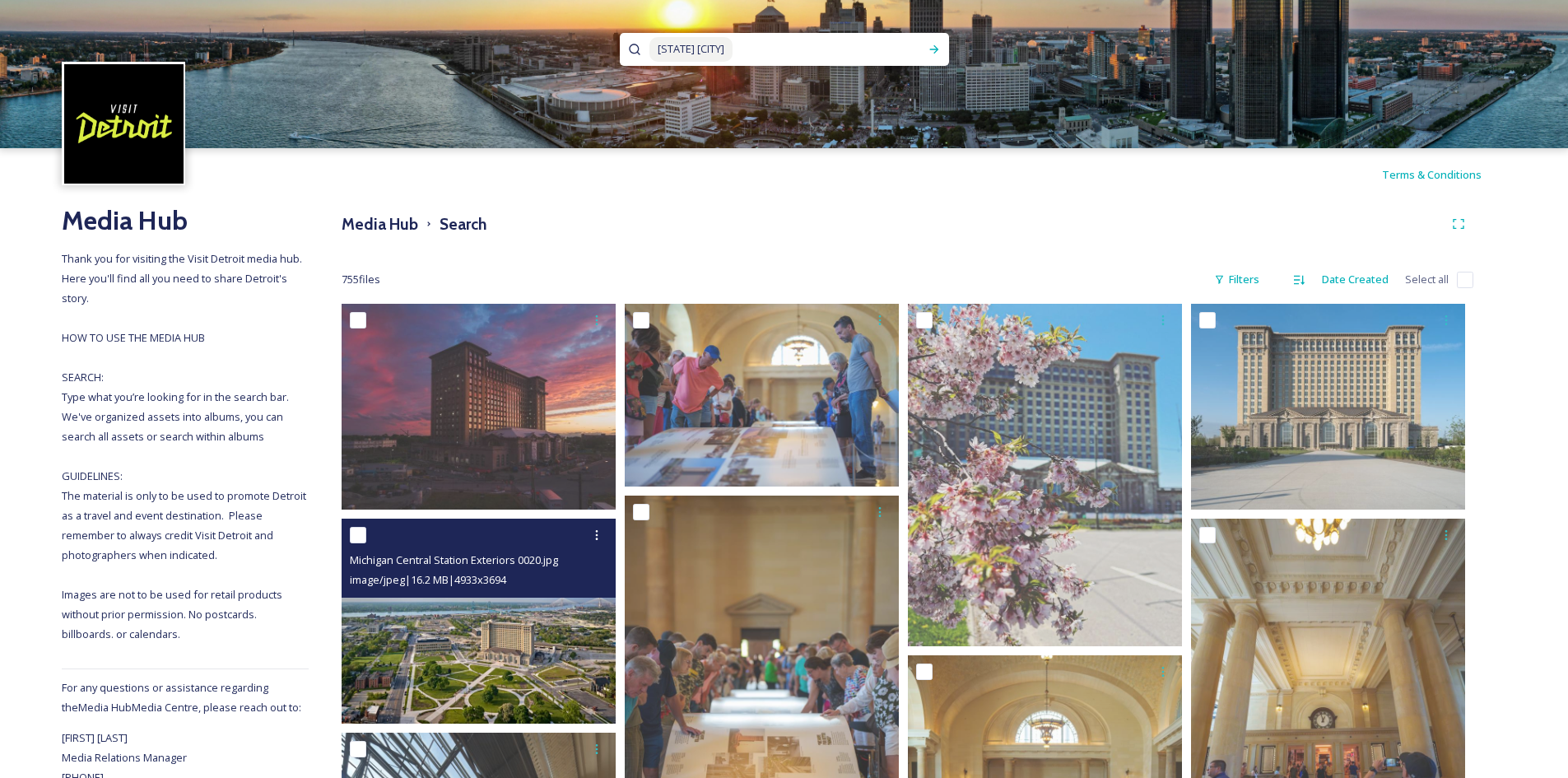 click at bounding box center [478, 621] 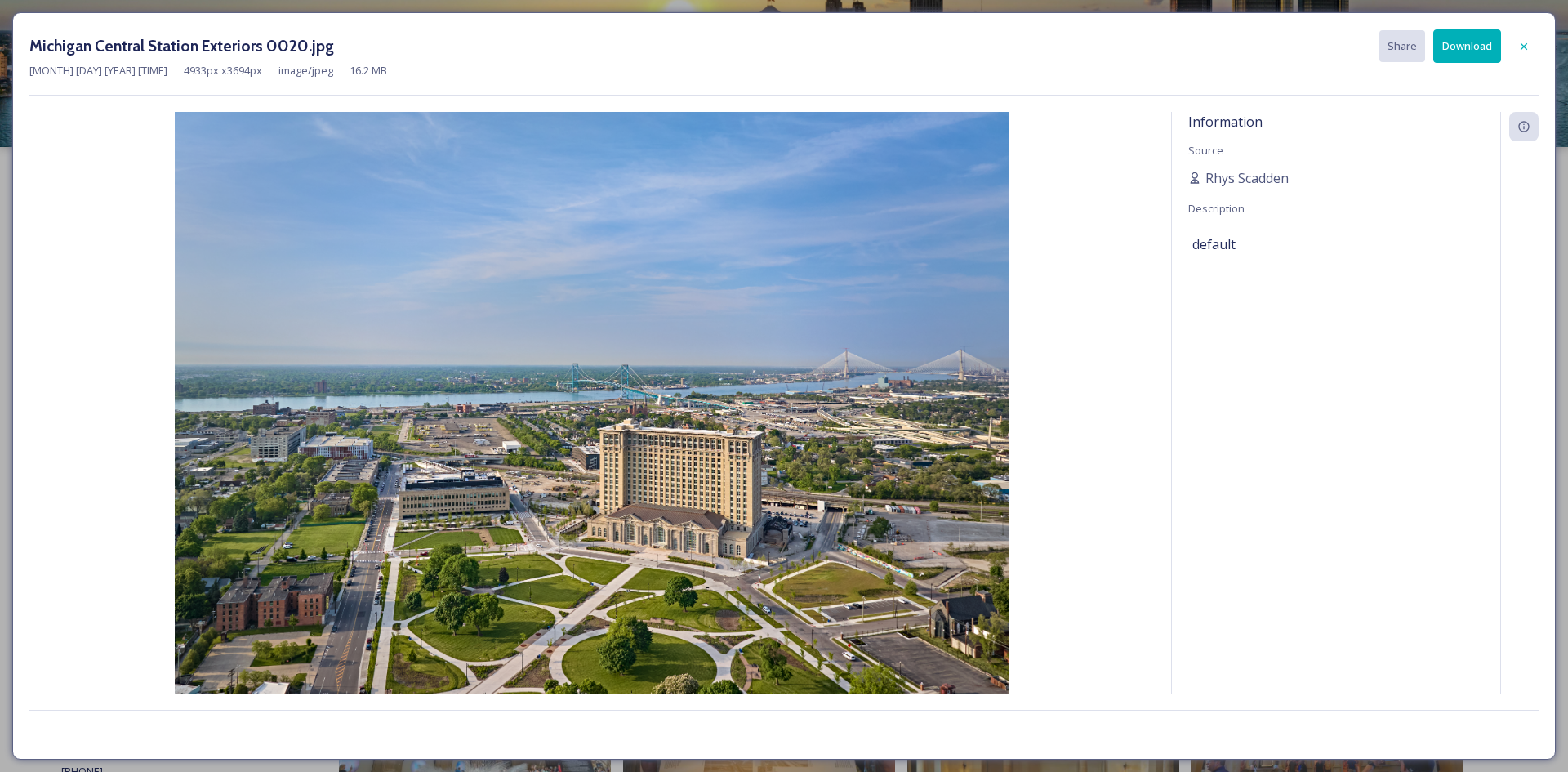 click on "Download" at bounding box center [1467, 46] 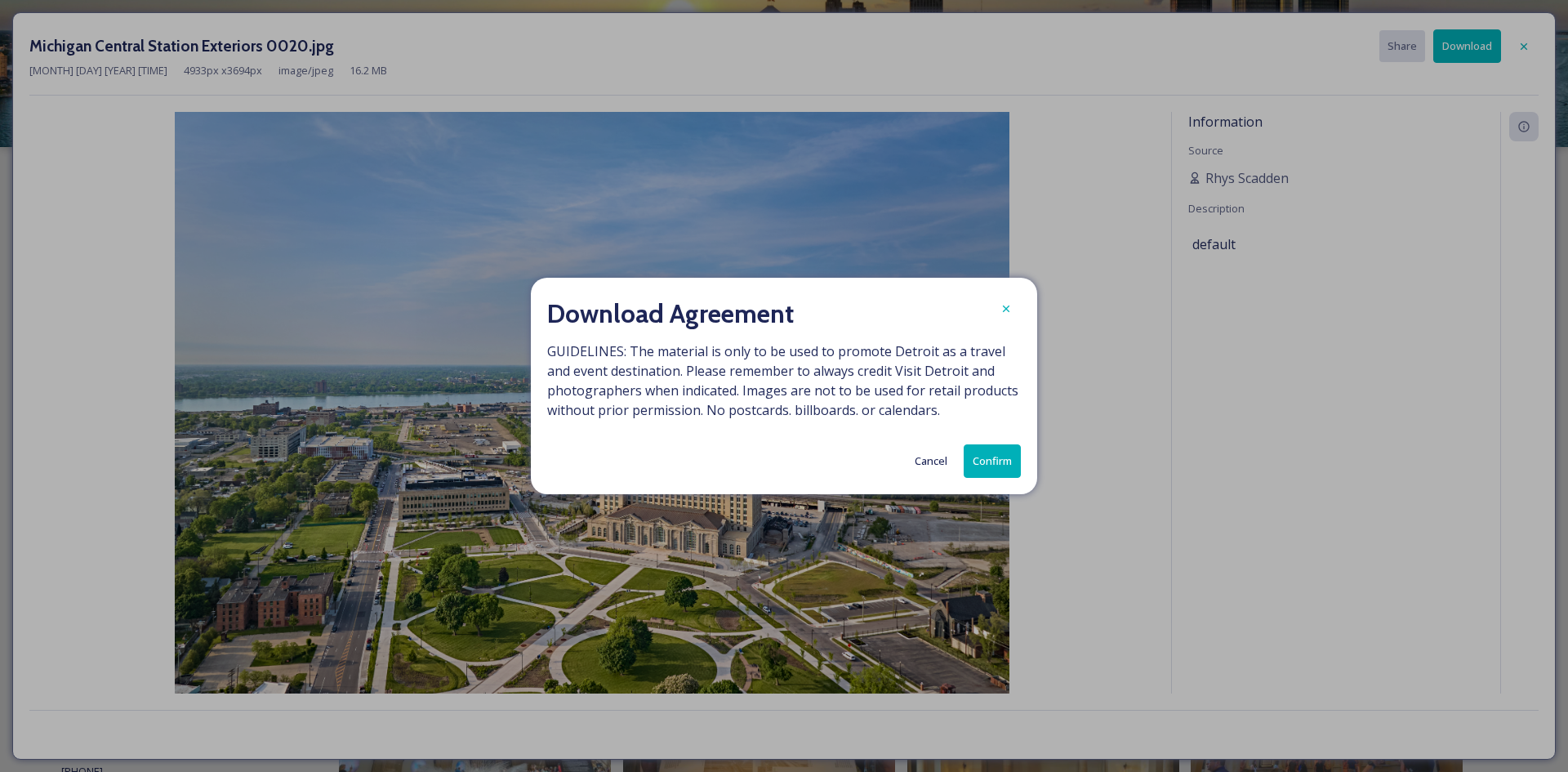 click on "Confirm" at bounding box center [992, 461] 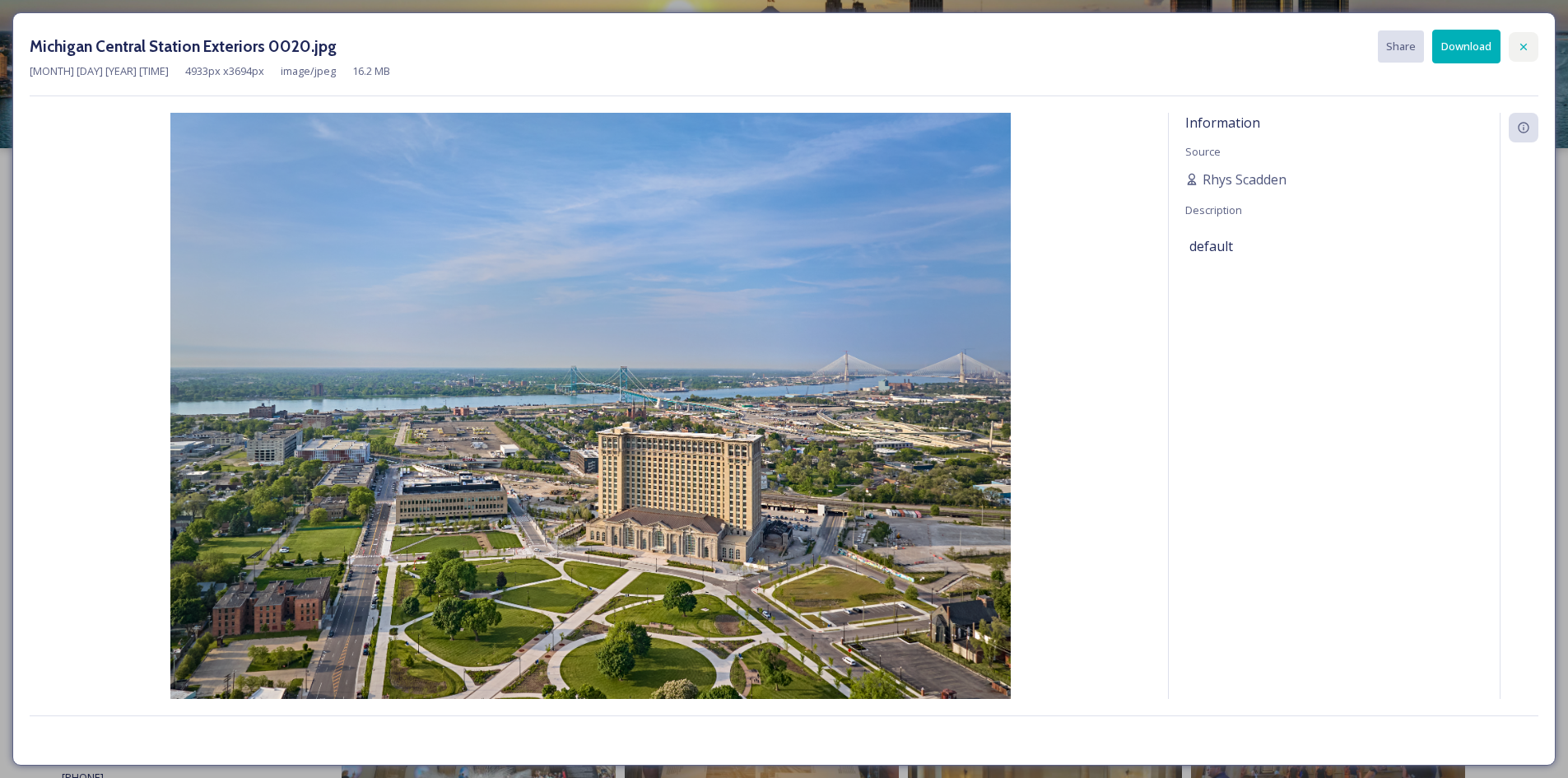 click 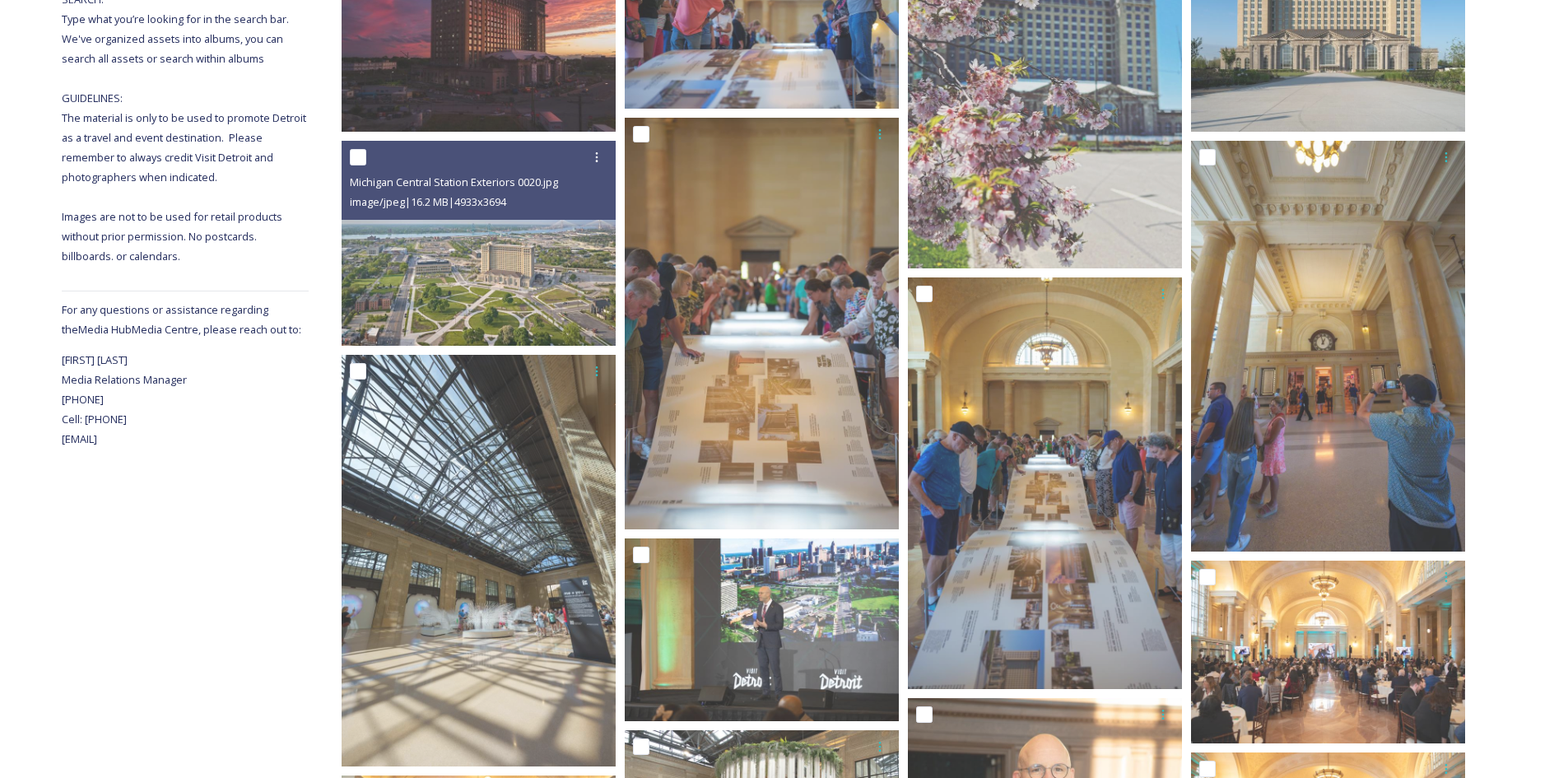 scroll, scrollTop: 0, scrollLeft: 0, axis: both 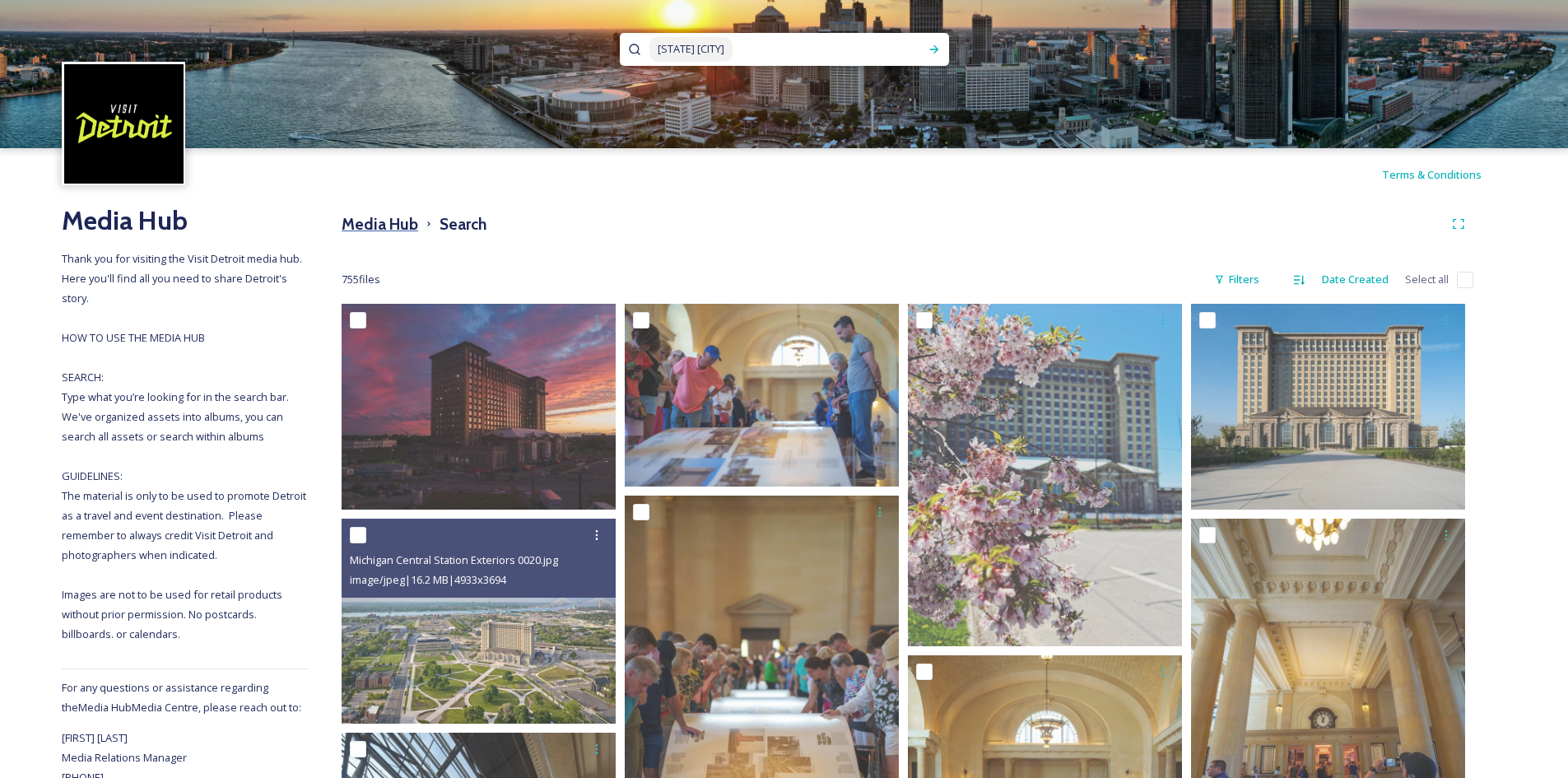 click on "Media Hub" at bounding box center [379, 224] 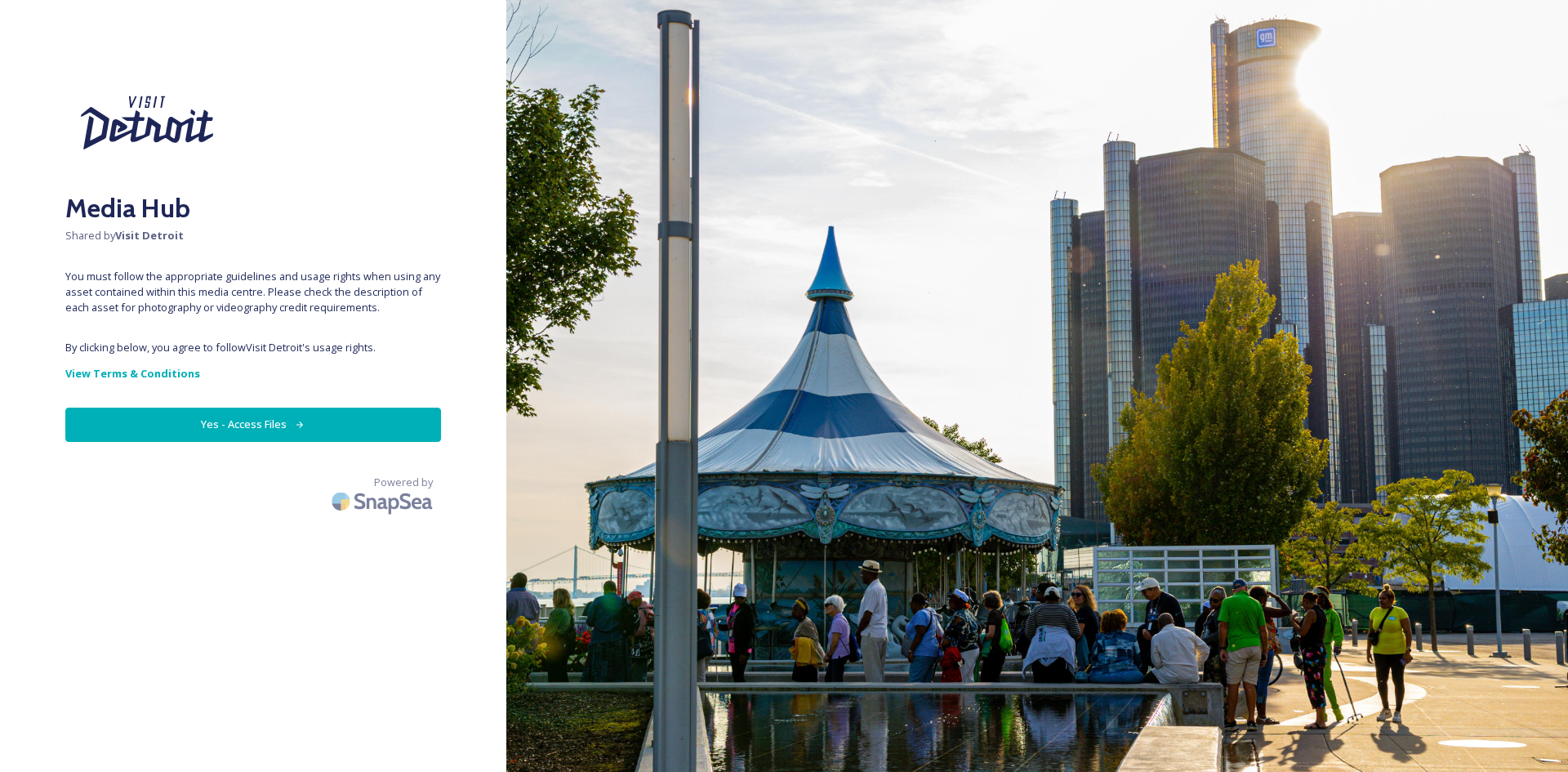 click on "Yes - Access Files" at bounding box center [253, 424] 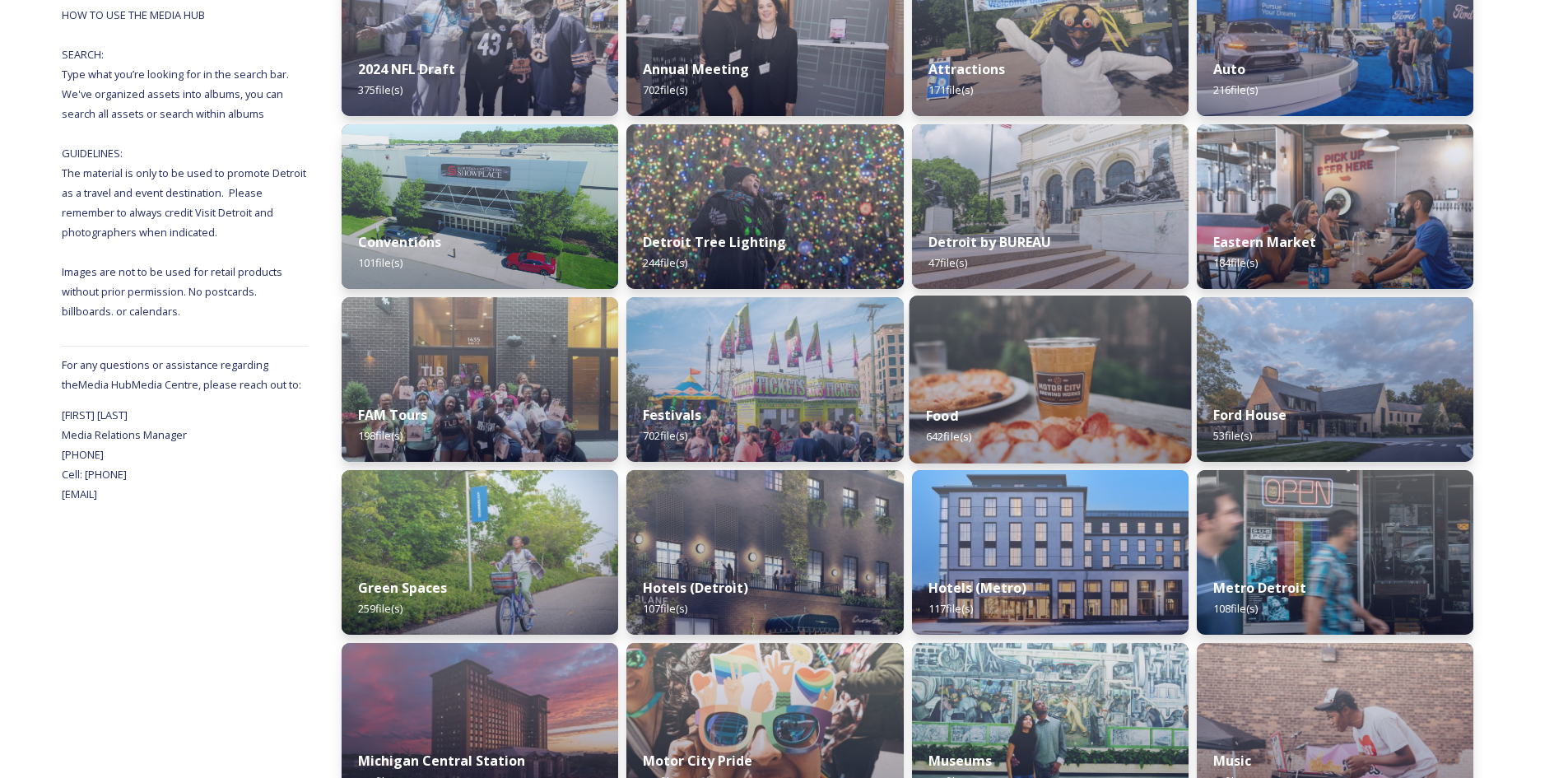 scroll, scrollTop: 582, scrollLeft: 0, axis: vertical 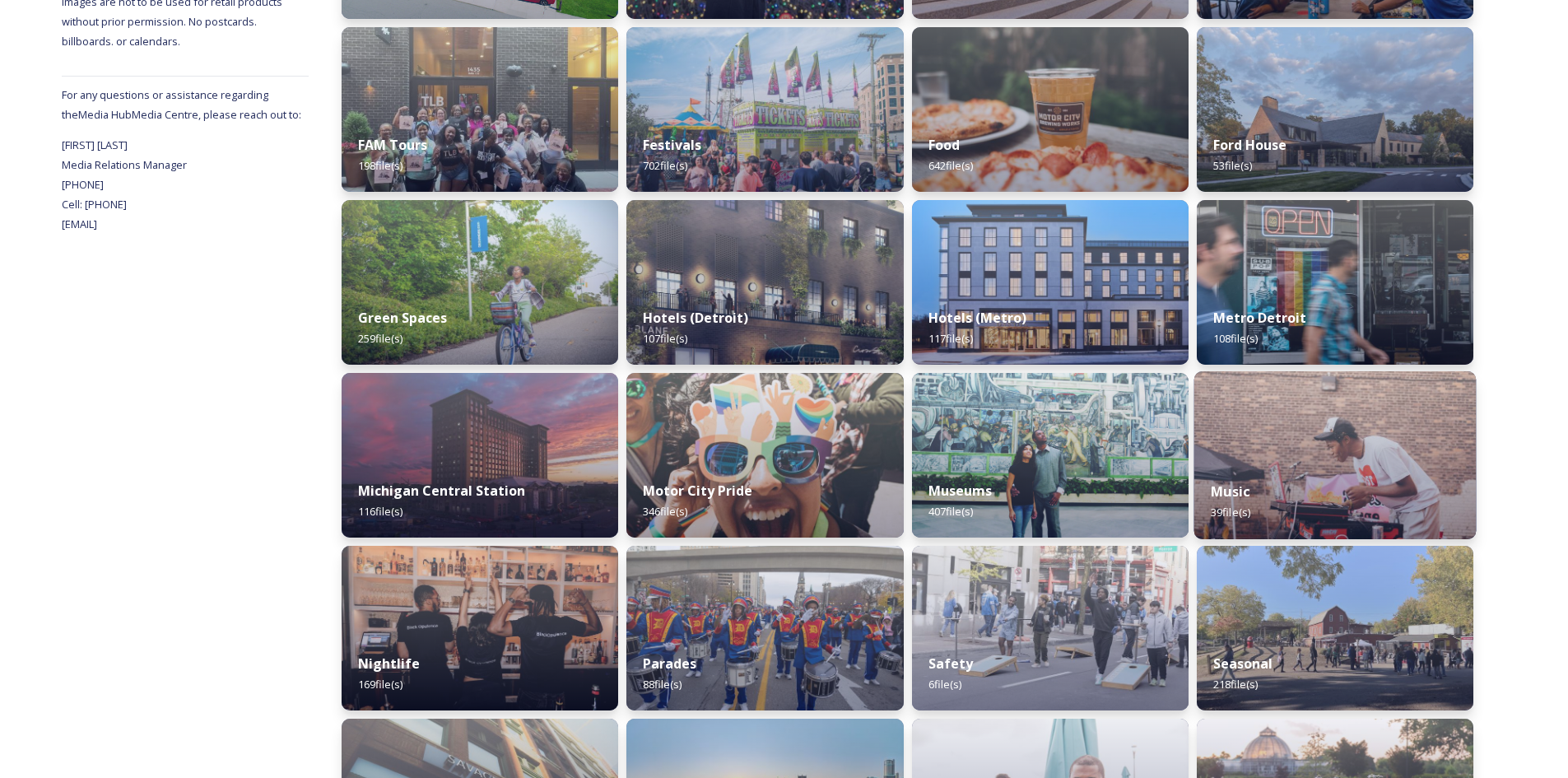 click at bounding box center [1334, 455] 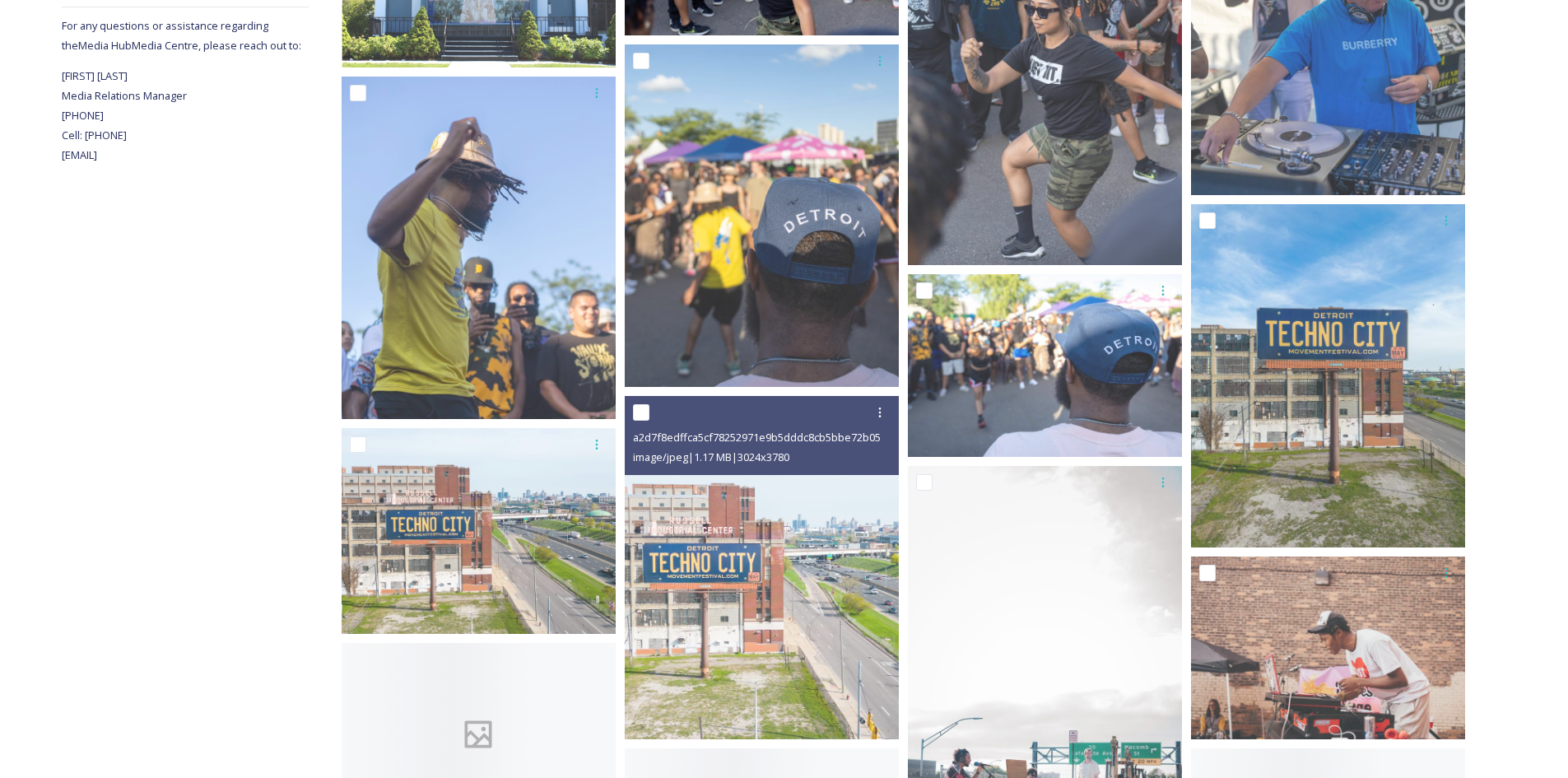 scroll, scrollTop: 652, scrollLeft: 0, axis: vertical 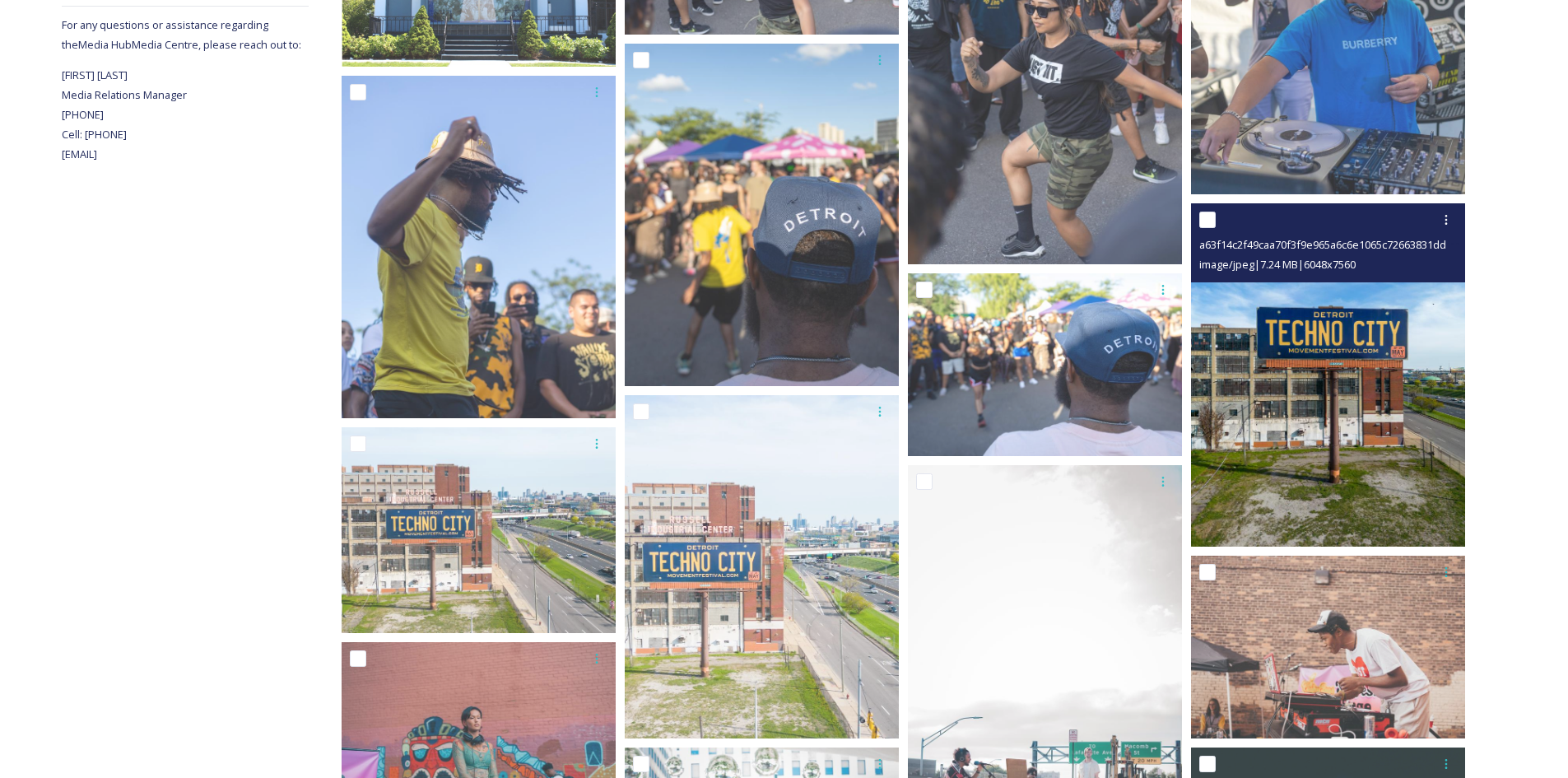 click at bounding box center (1207, 220) 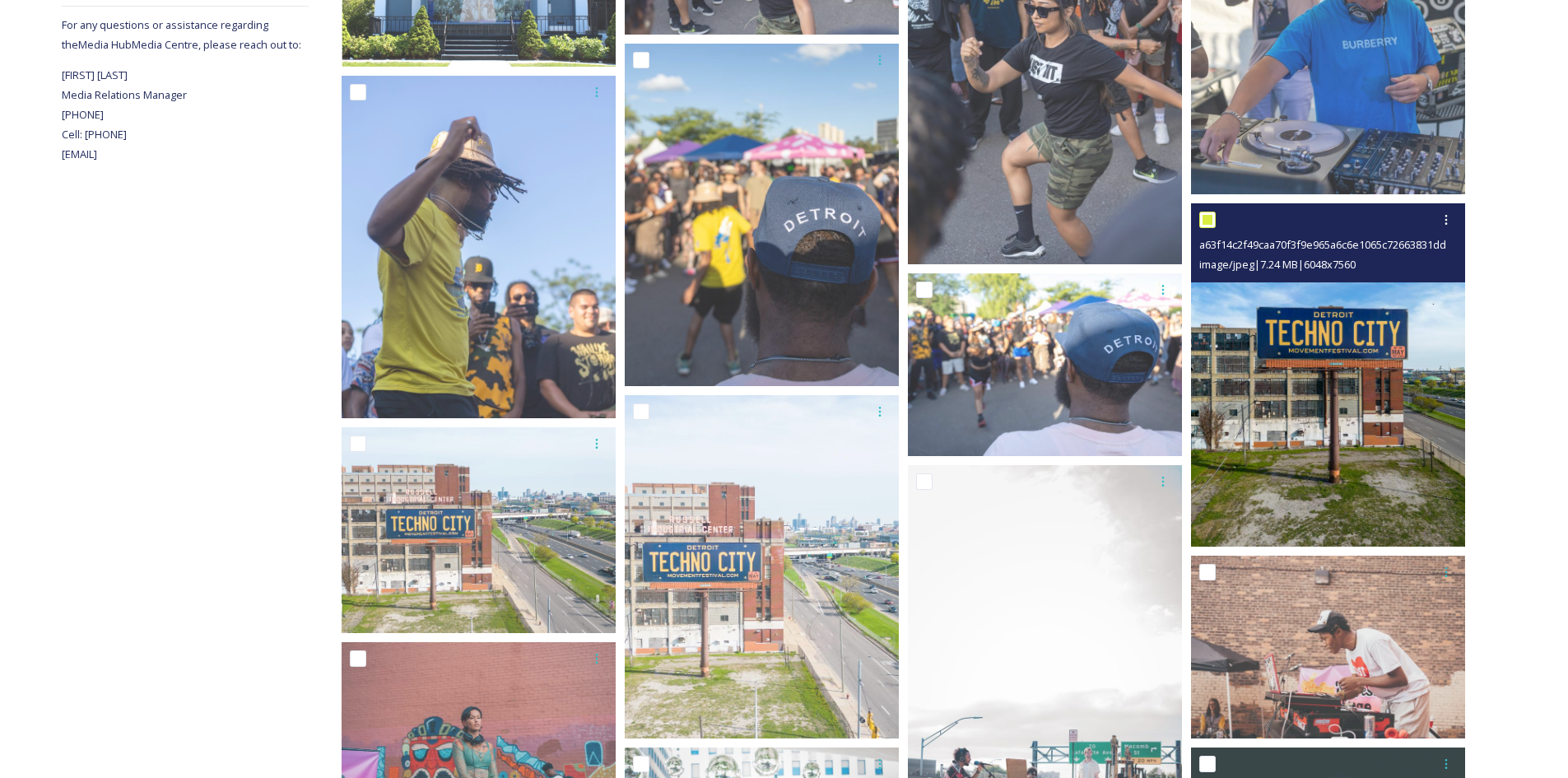 checkbox on "true" 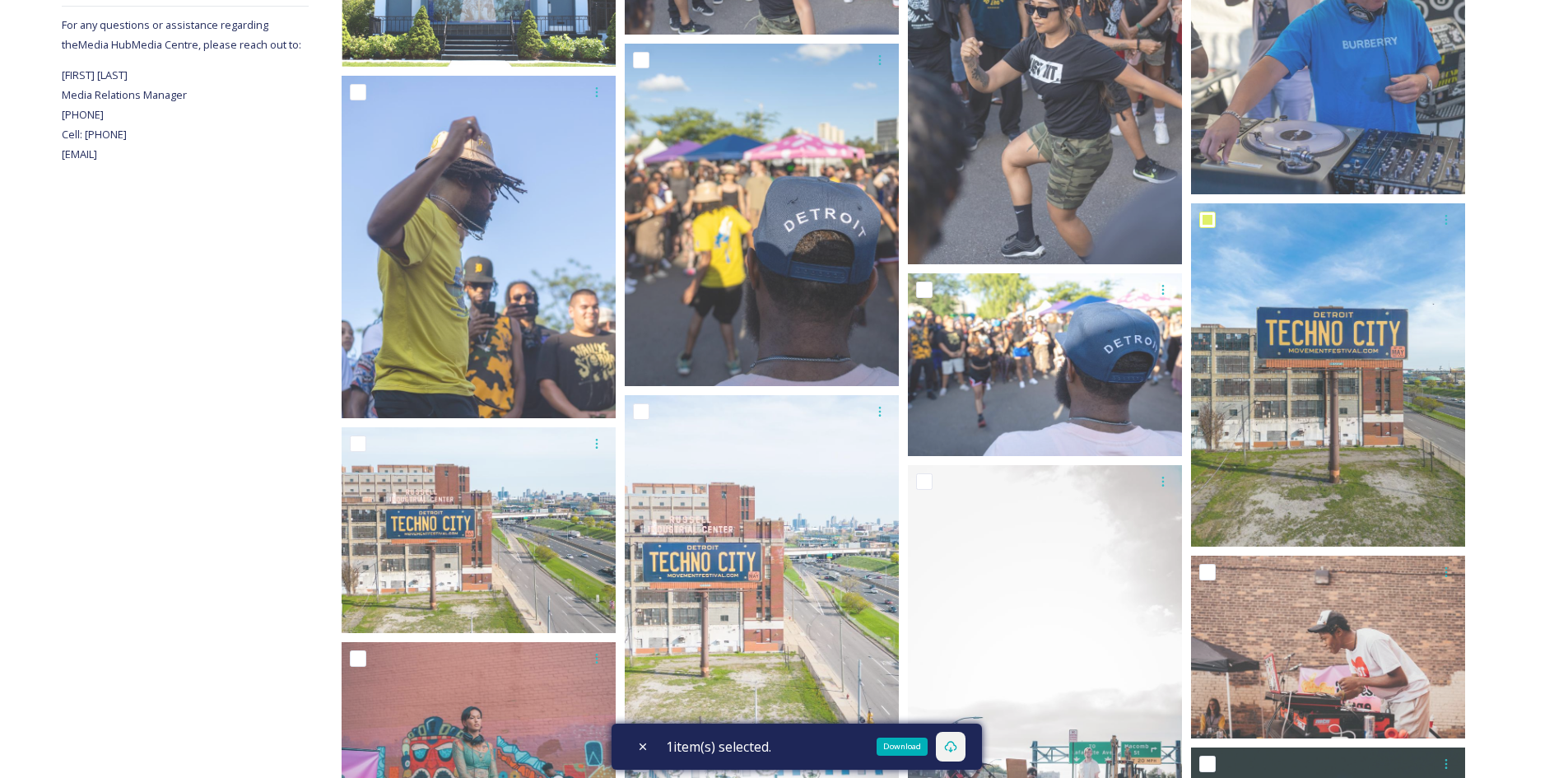 click 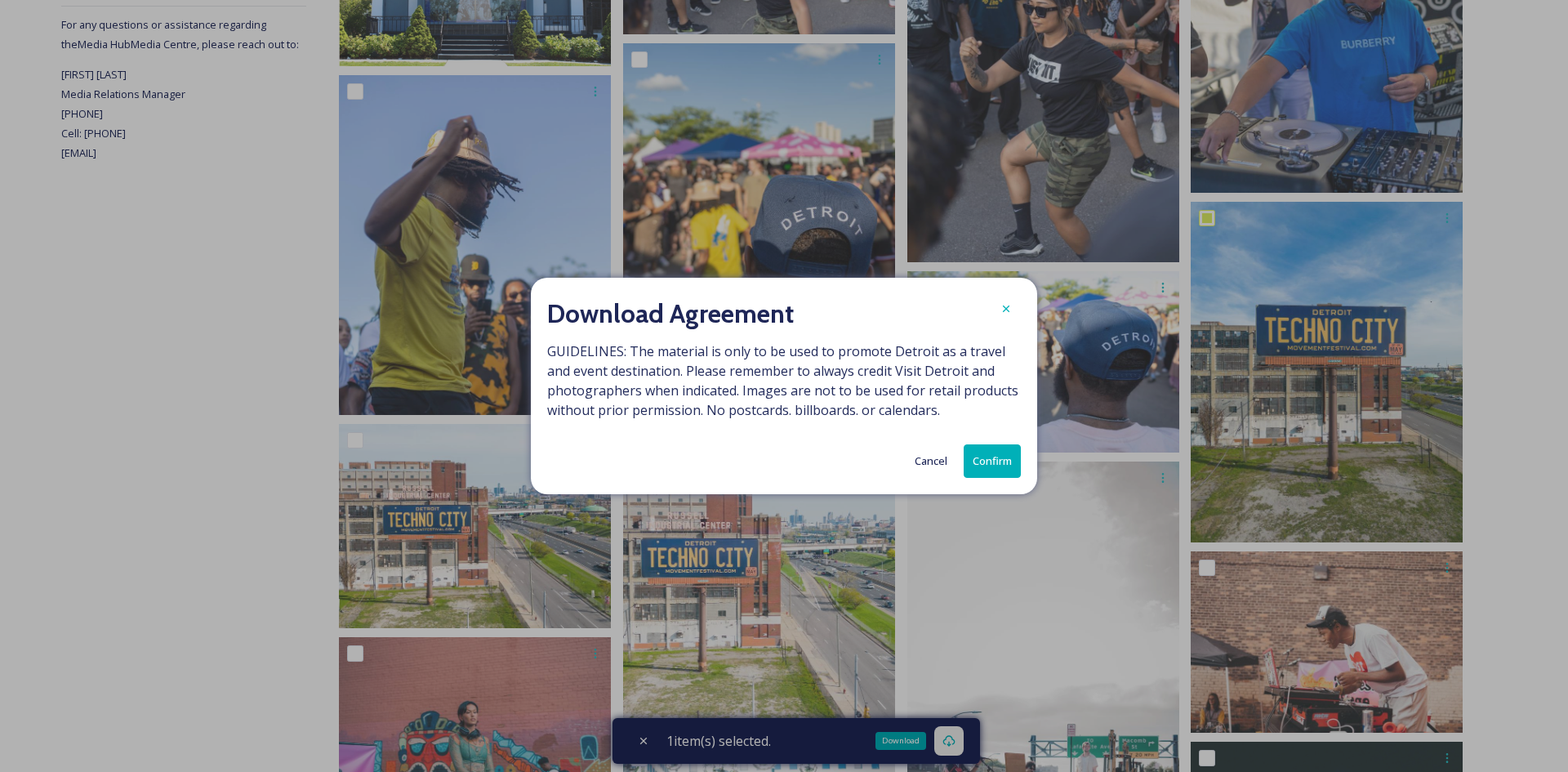 click on "Confirm" at bounding box center [992, 461] 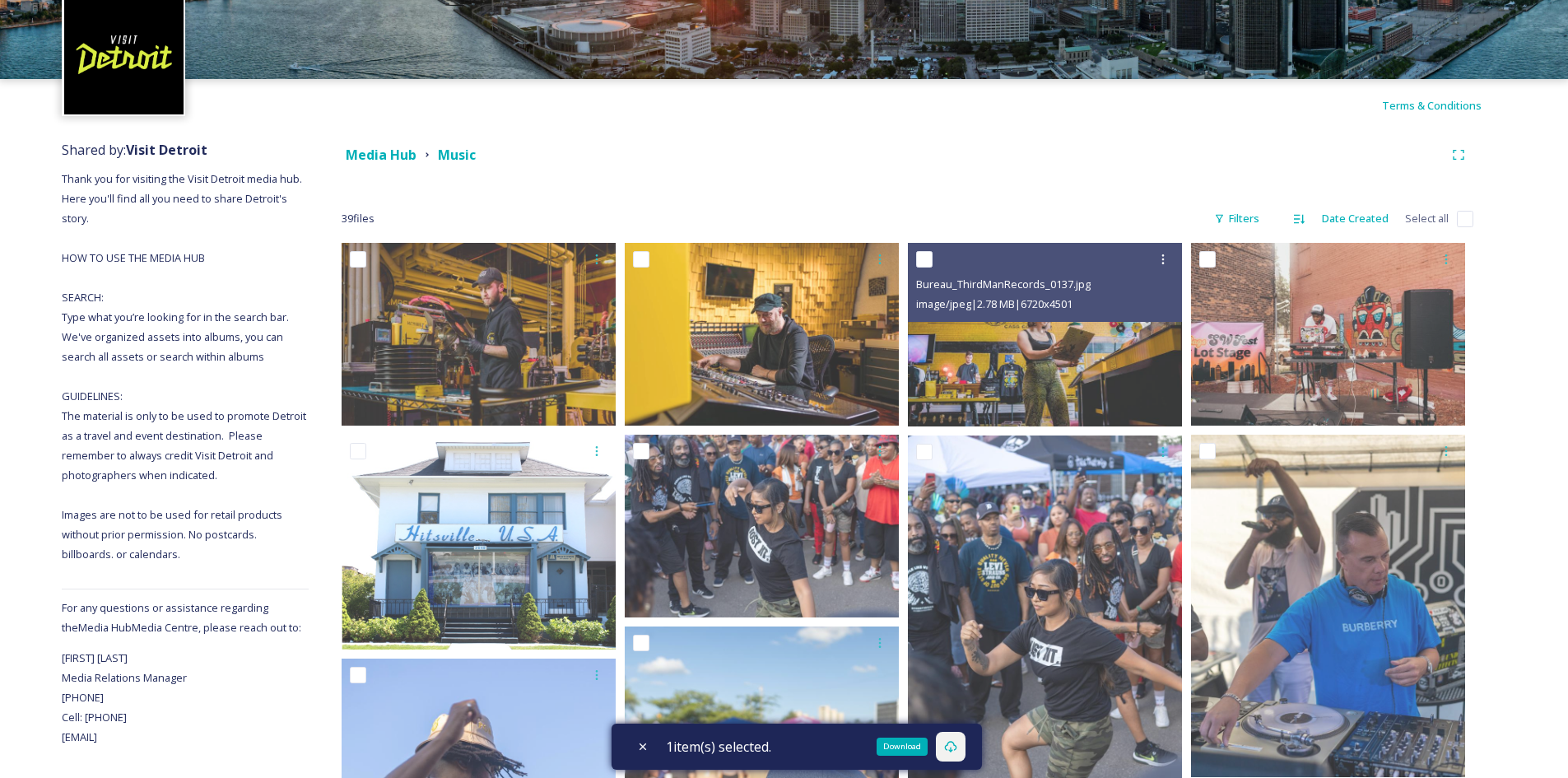 scroll, scrollTop: 0, scrollLeft: 0, axis: both 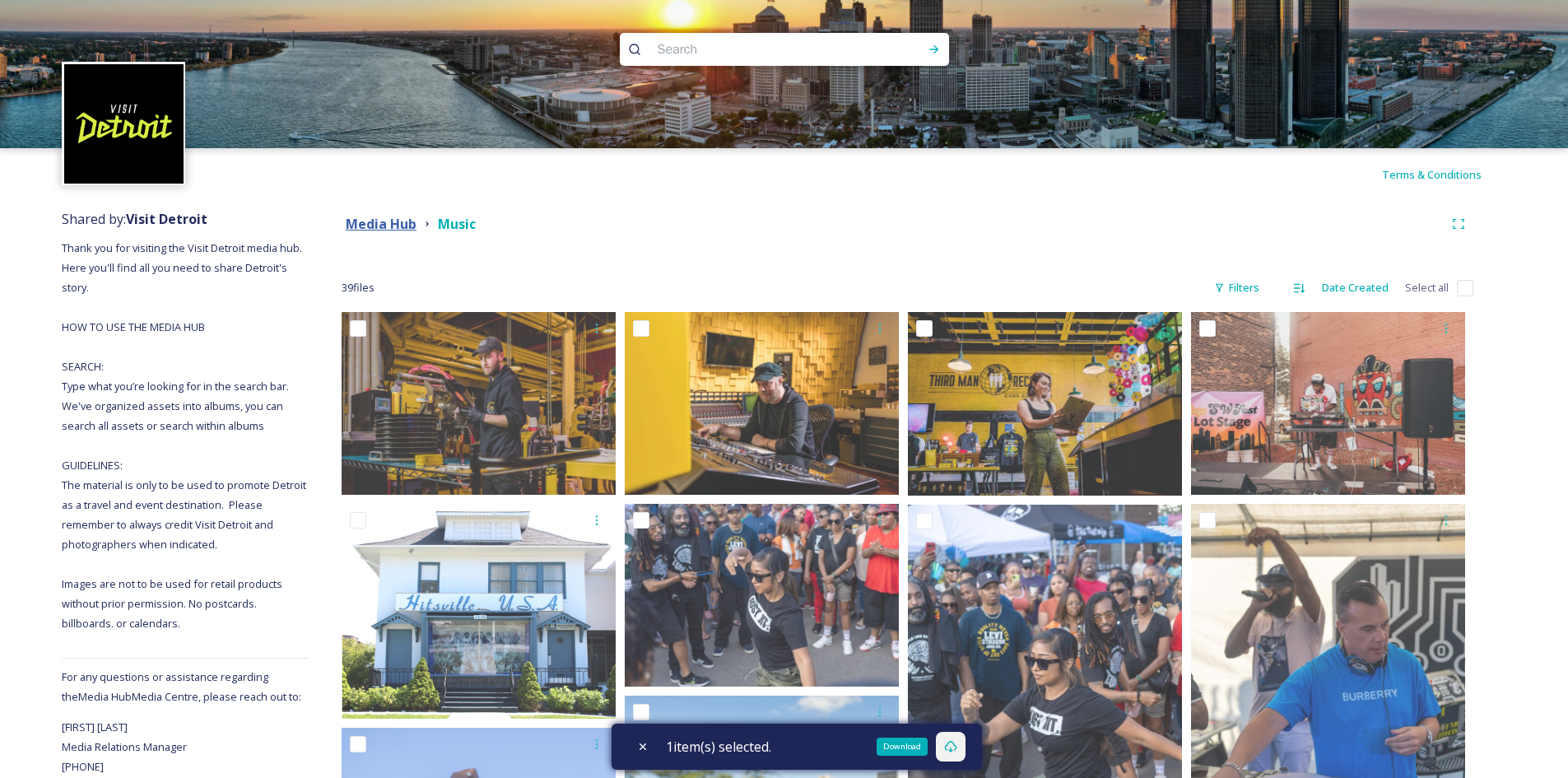 click on "Media Hub" at bounding box center (381, 224) 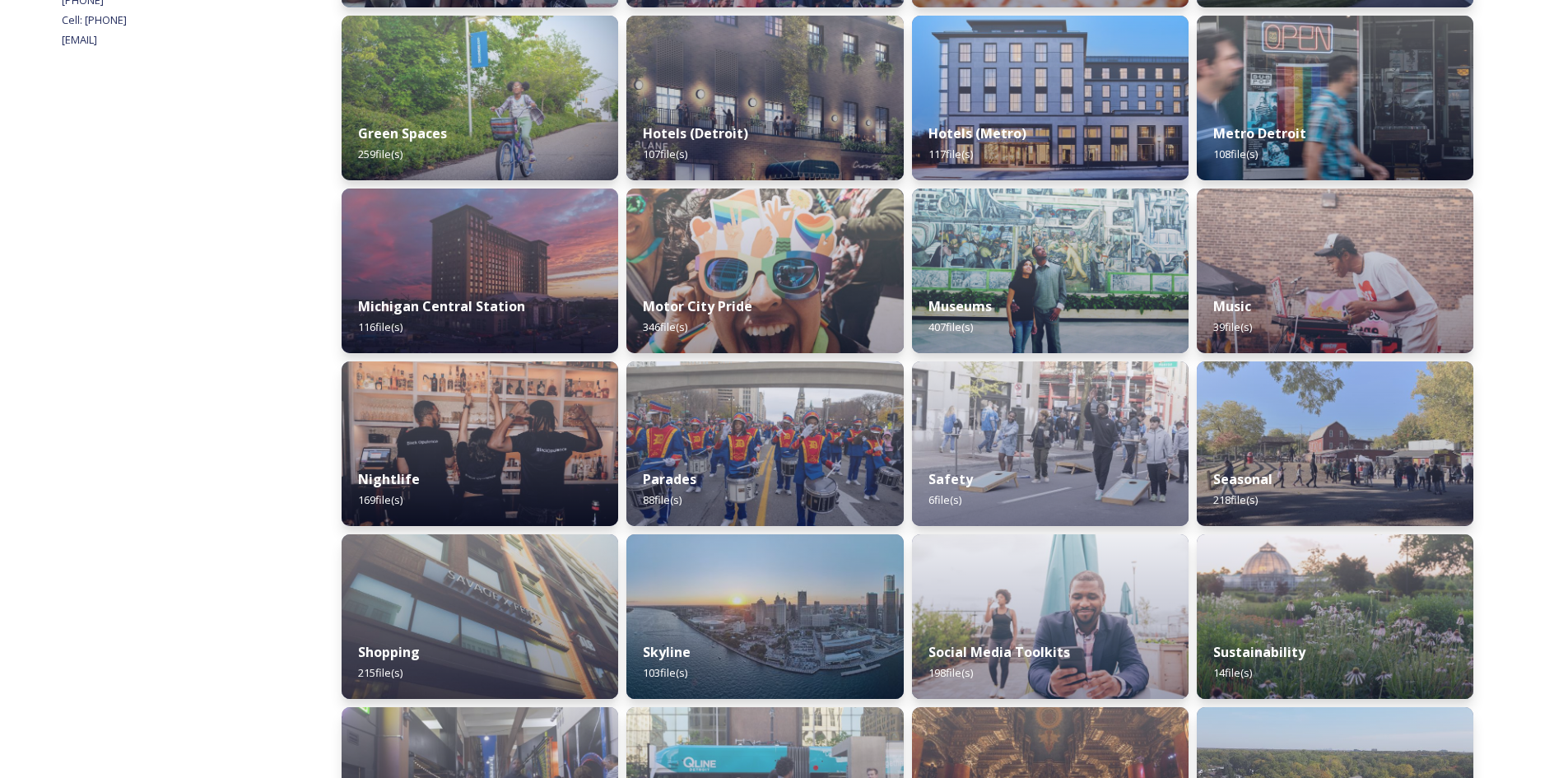scroll, scrollTop: 877, scrollLeft: 0, axis: vertical 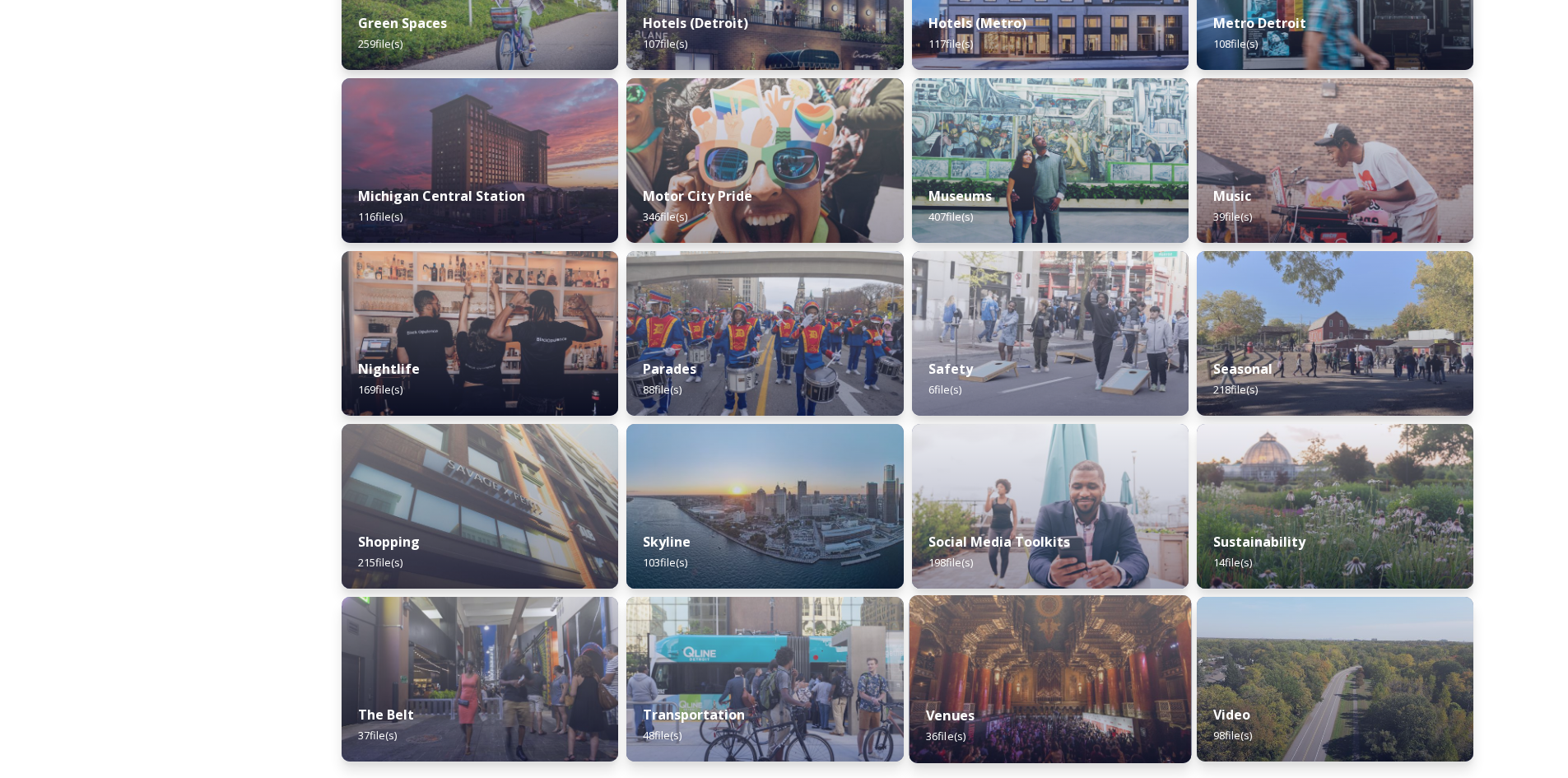 click at bounding box center [1049, 679] 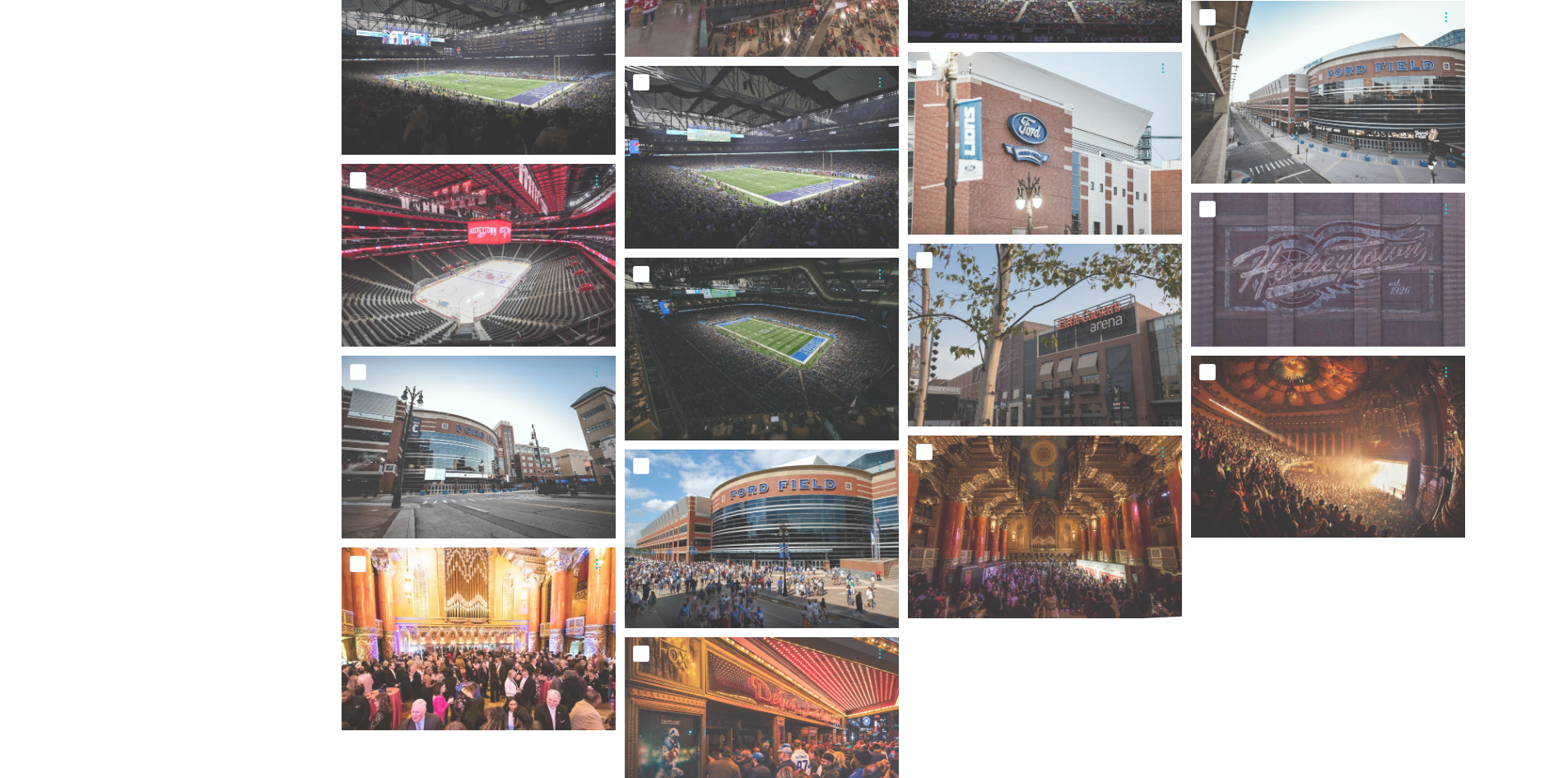 scroll, scrollTop: 1520, scrollLeft: 0, axis: vertical 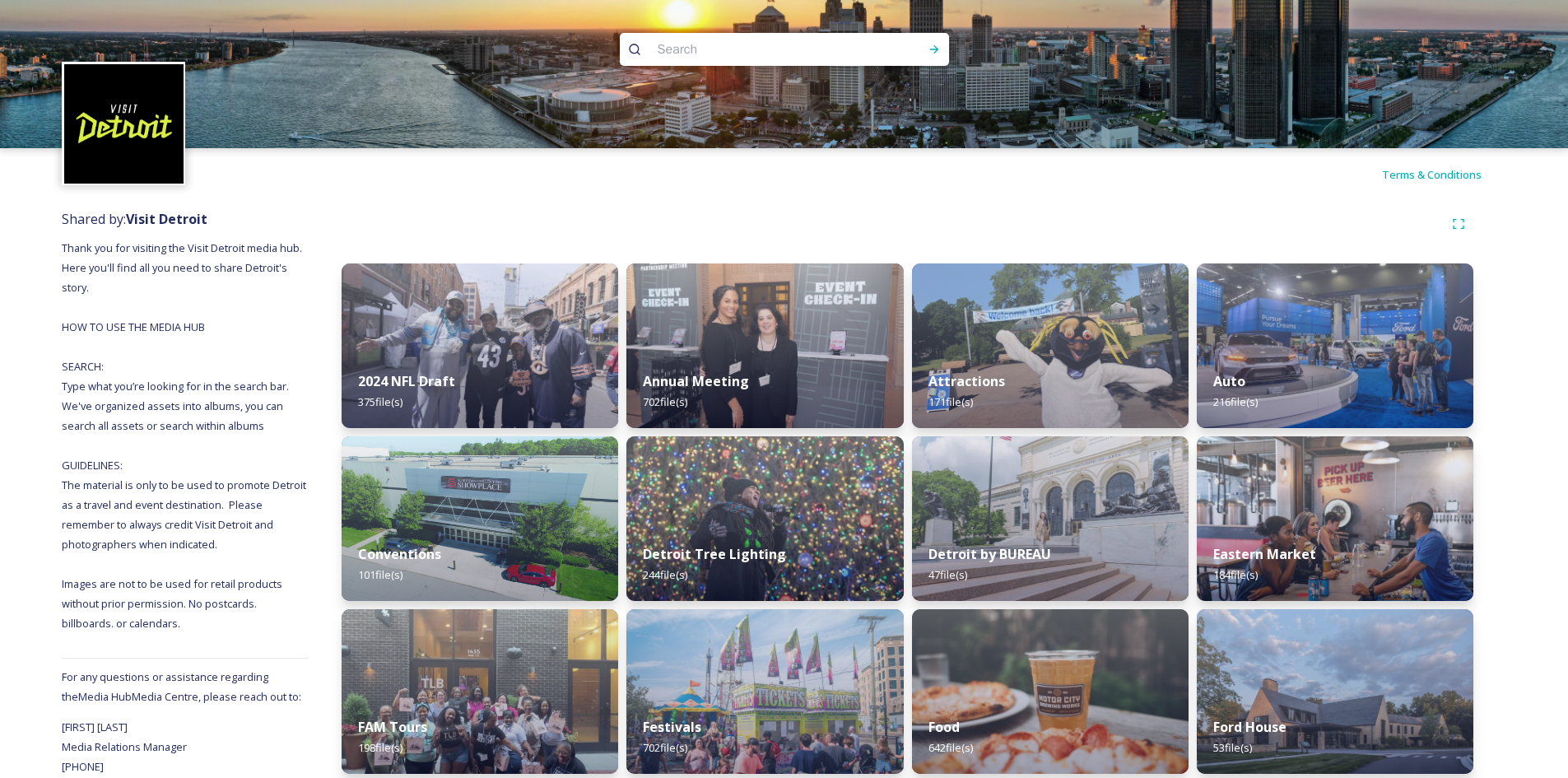 click at bounding box center [784, 49] 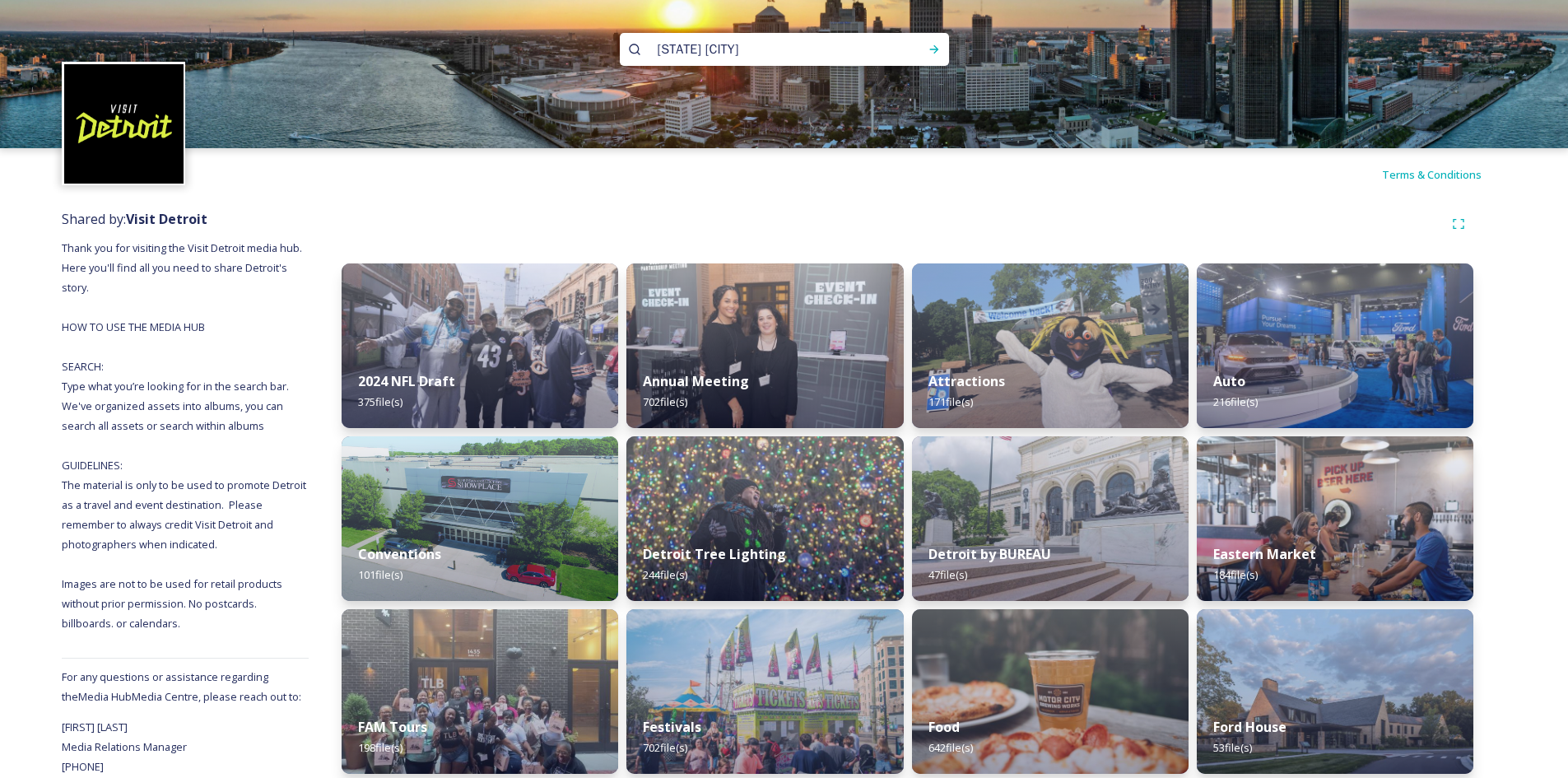 type on "[STATE] [CITY]" 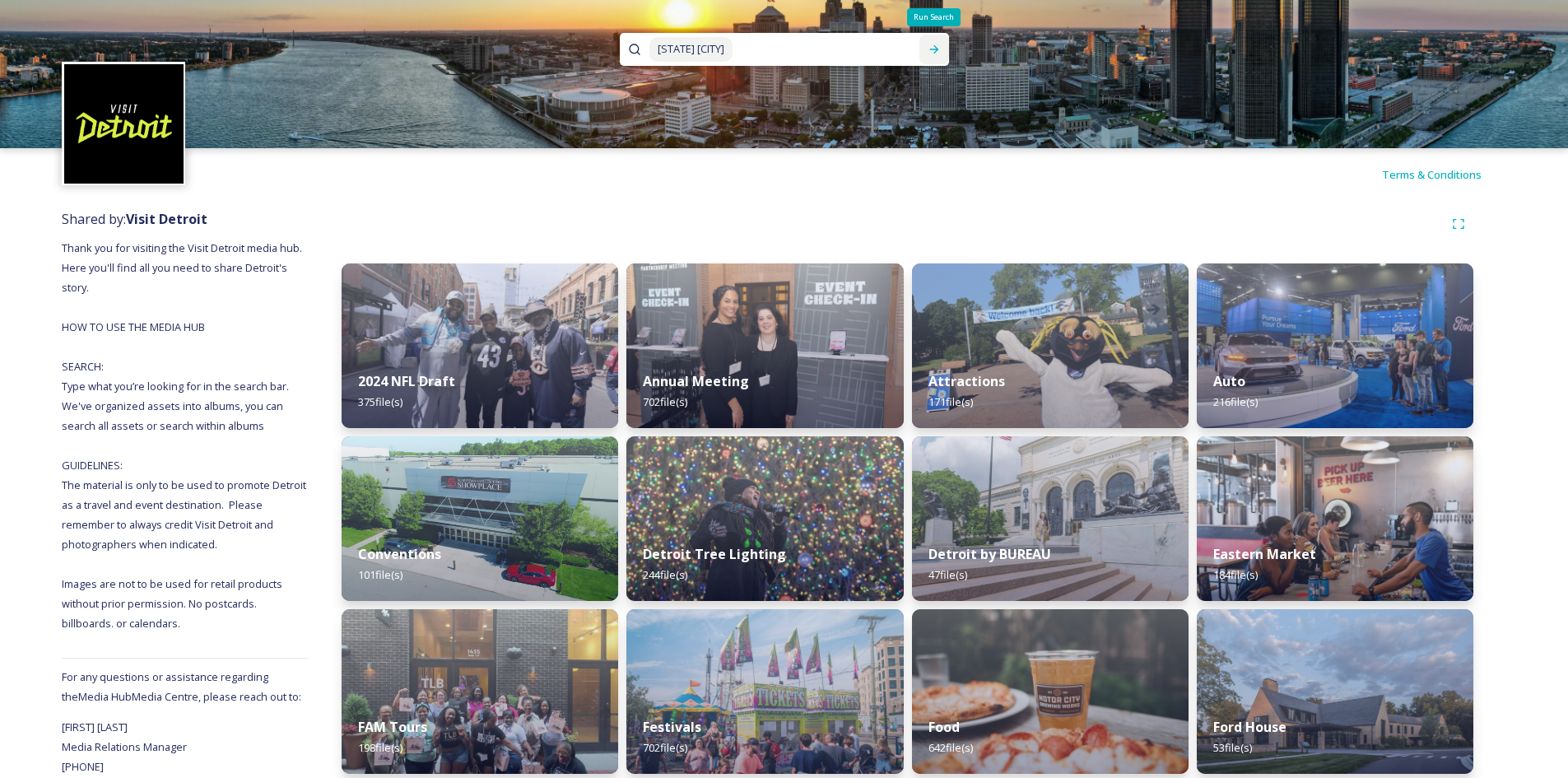 click 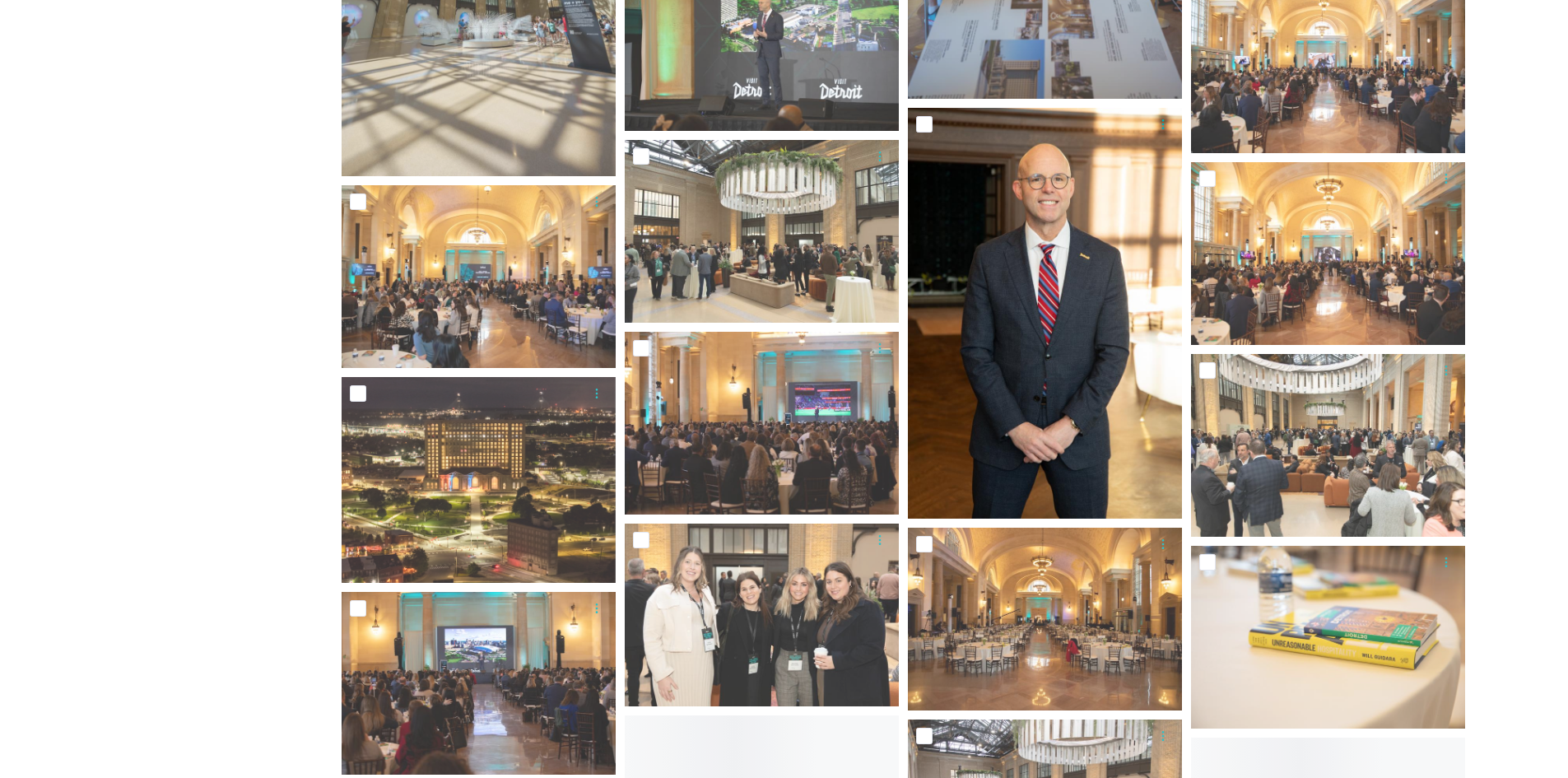 scroll, scrollTop: 1232, scrollLeft: 0, axis: vertical 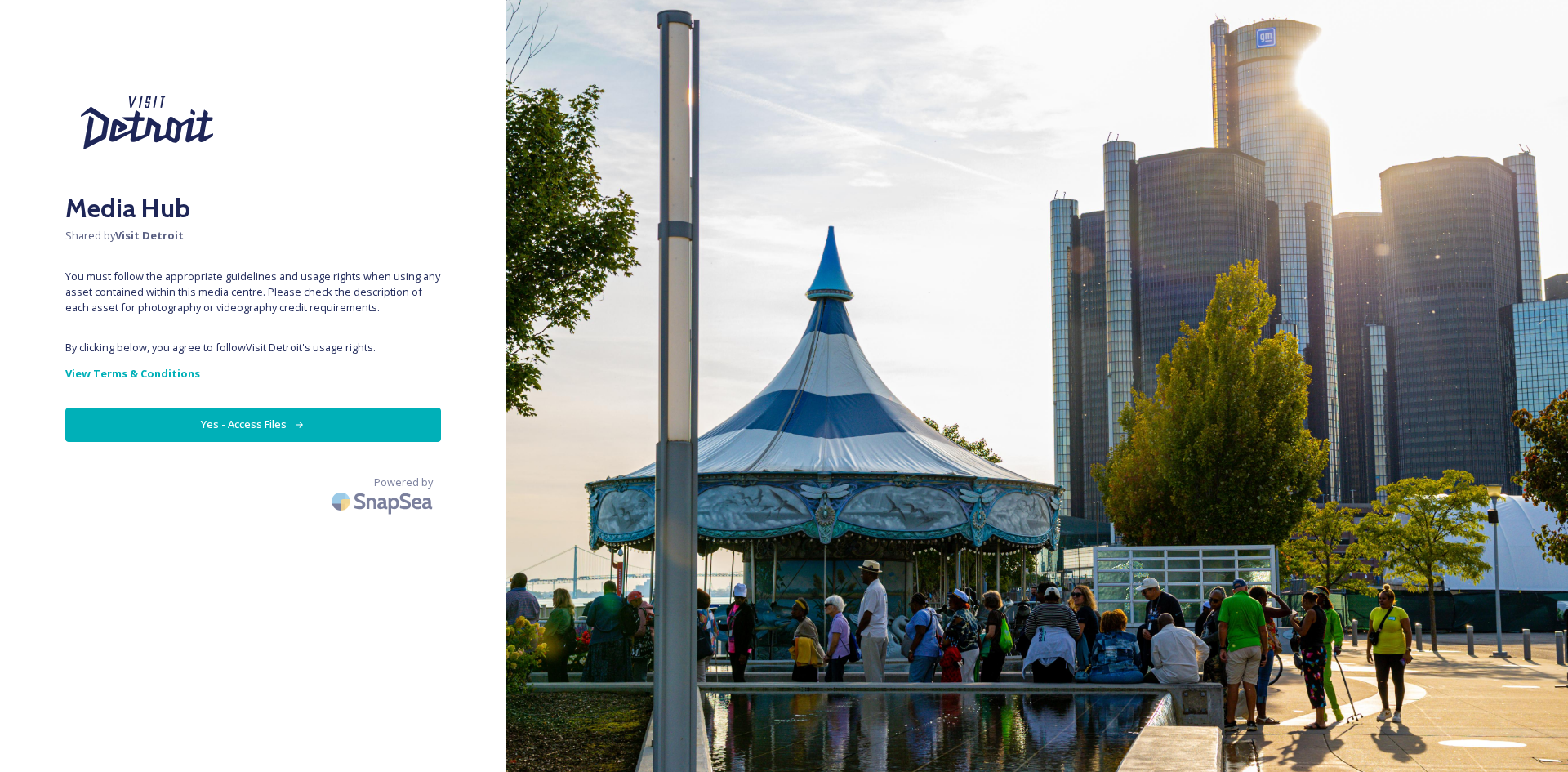 click on "Yes - Access Files" at bounding box center [253, 424] 